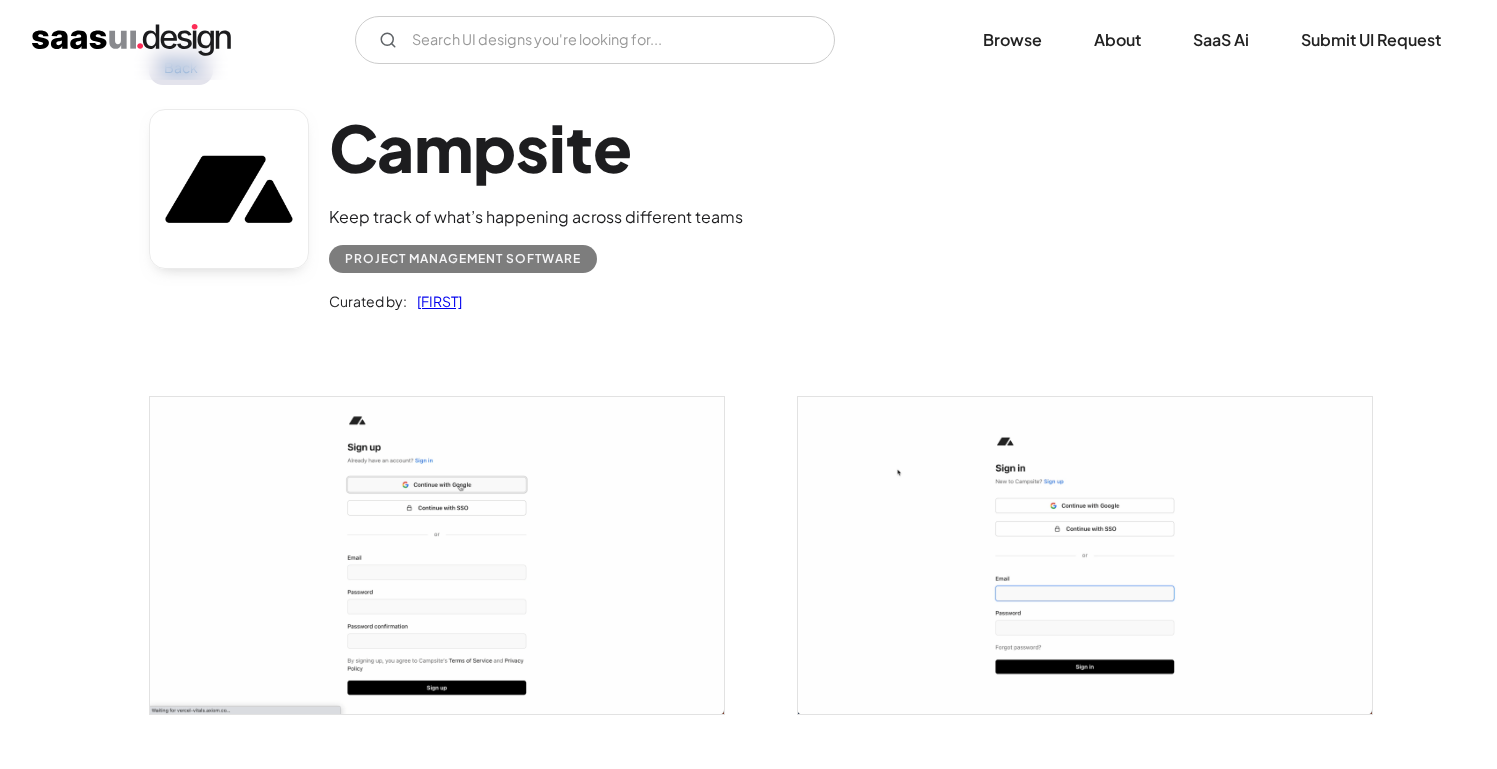 scroll, scrollTop: 0, scrollLeft: 0, axis: both 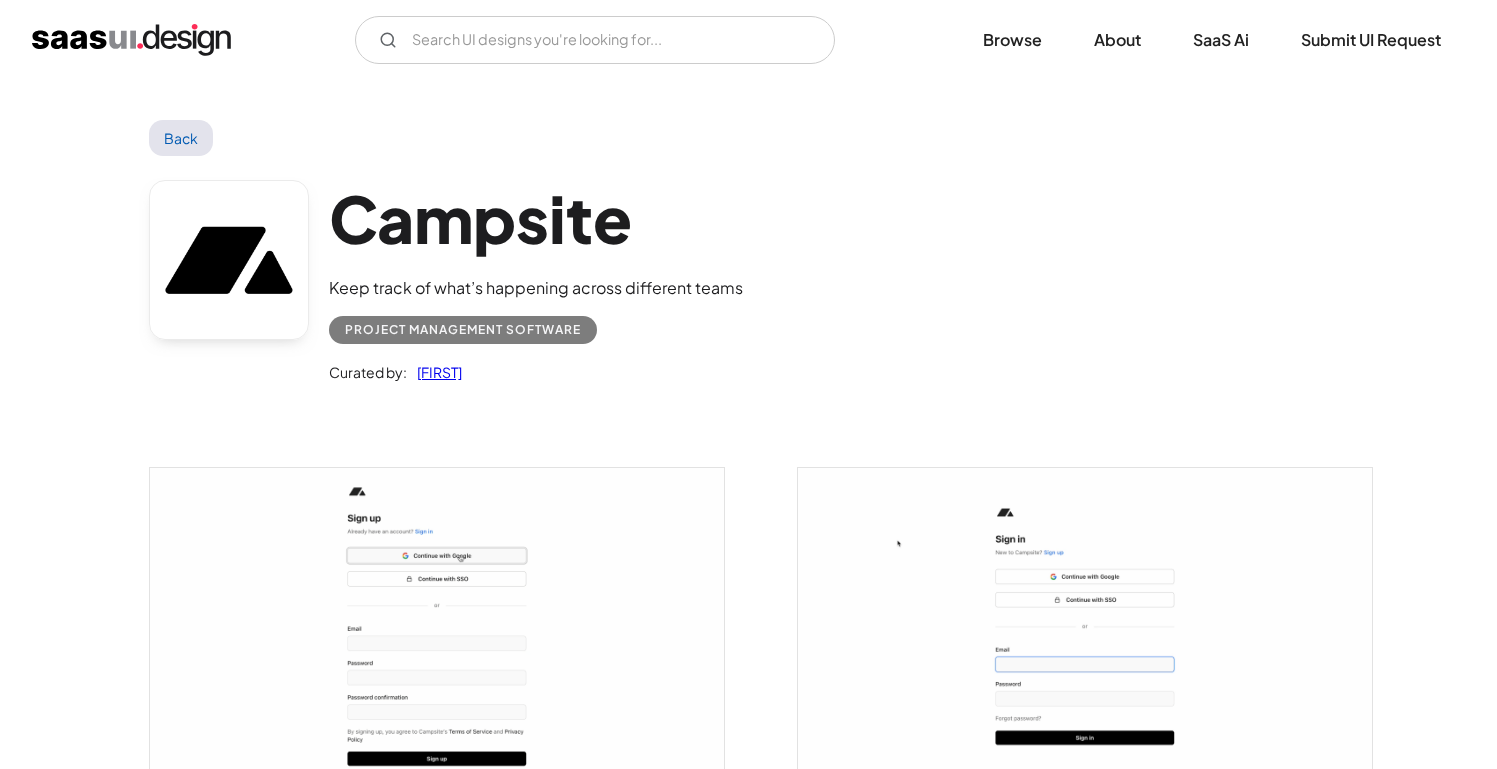 click on "Back" at bounding box center [181, 138] 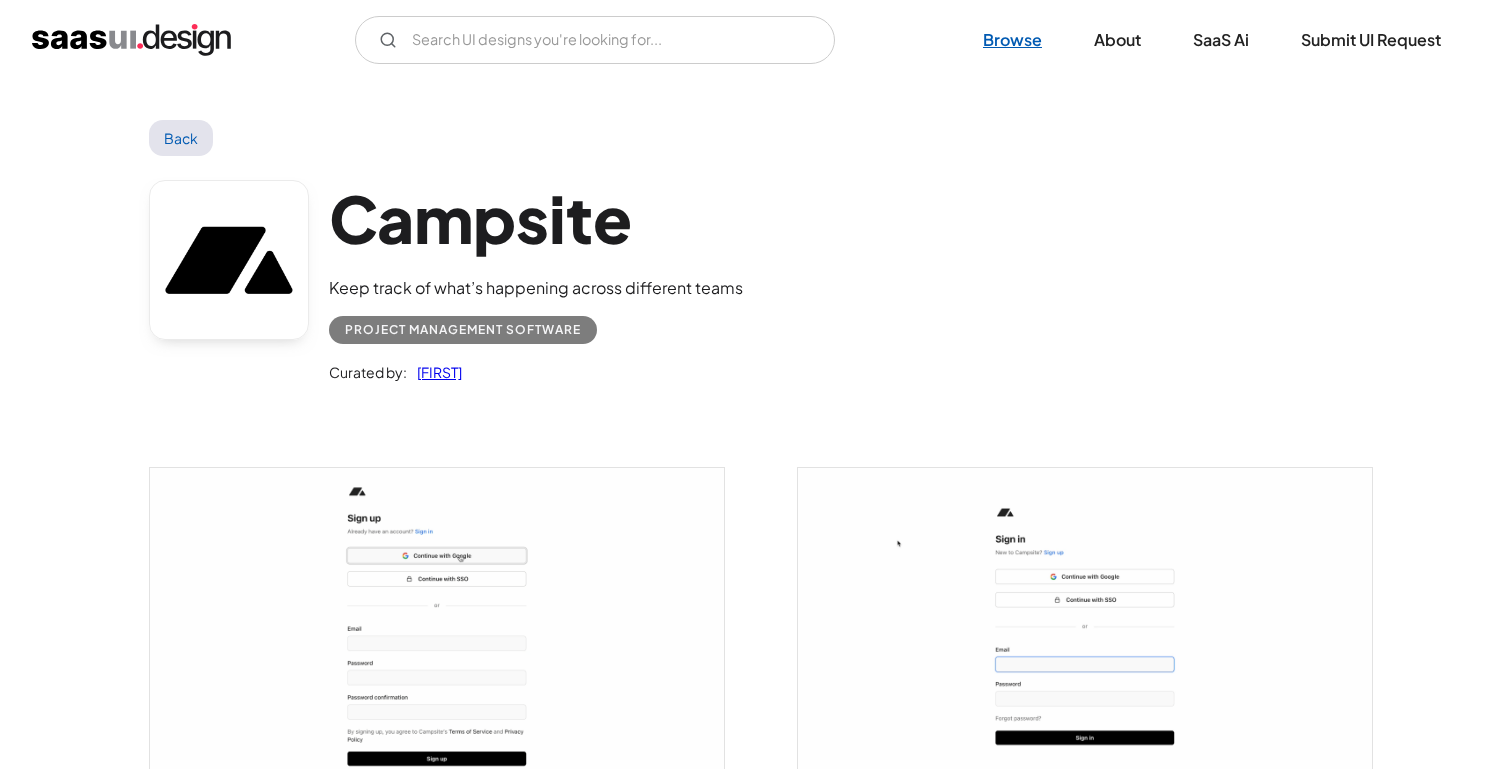 click on "Browse" at bounding box center [1012, 40] 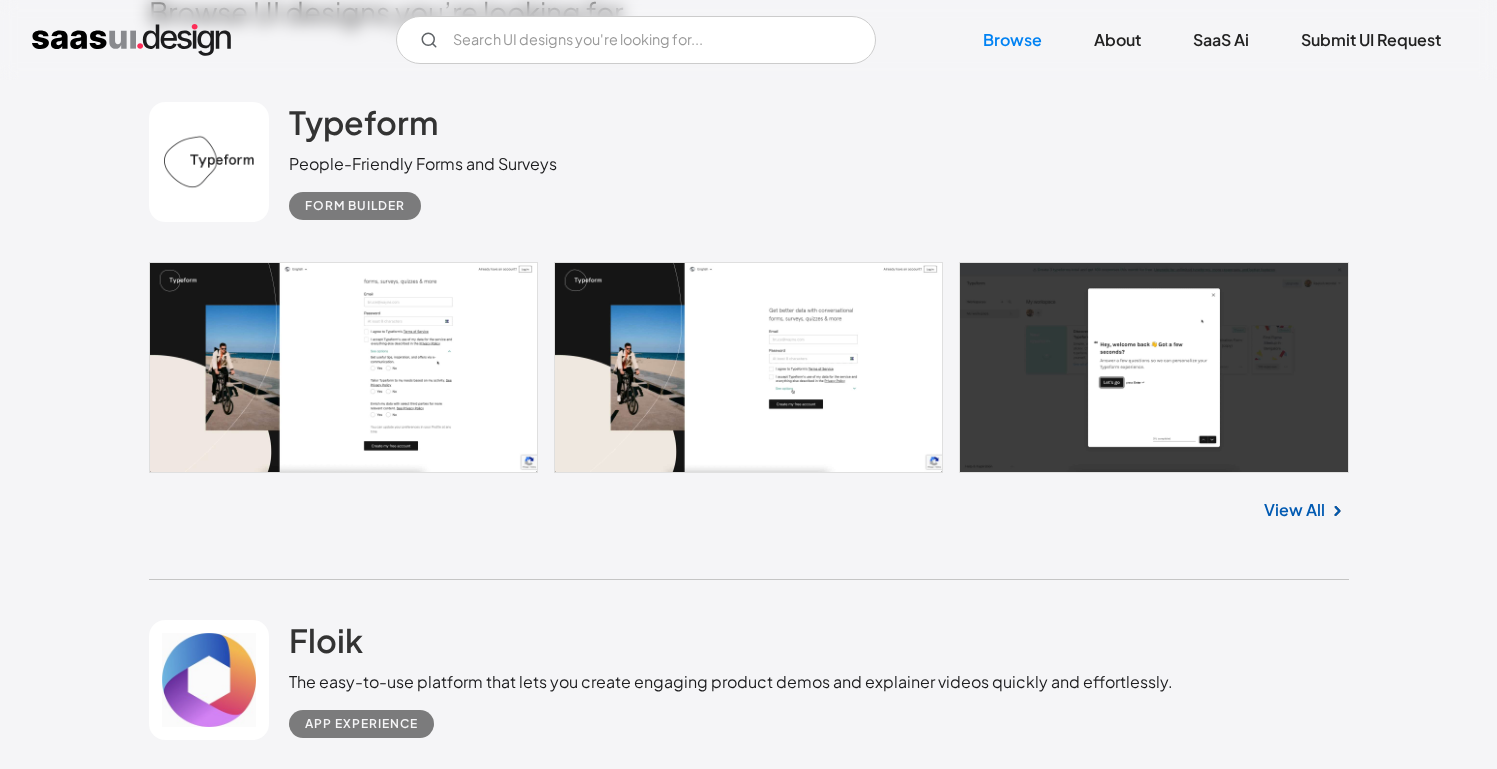scroll, scrollTop: 545, scrollLeft: 0, axis: vertical 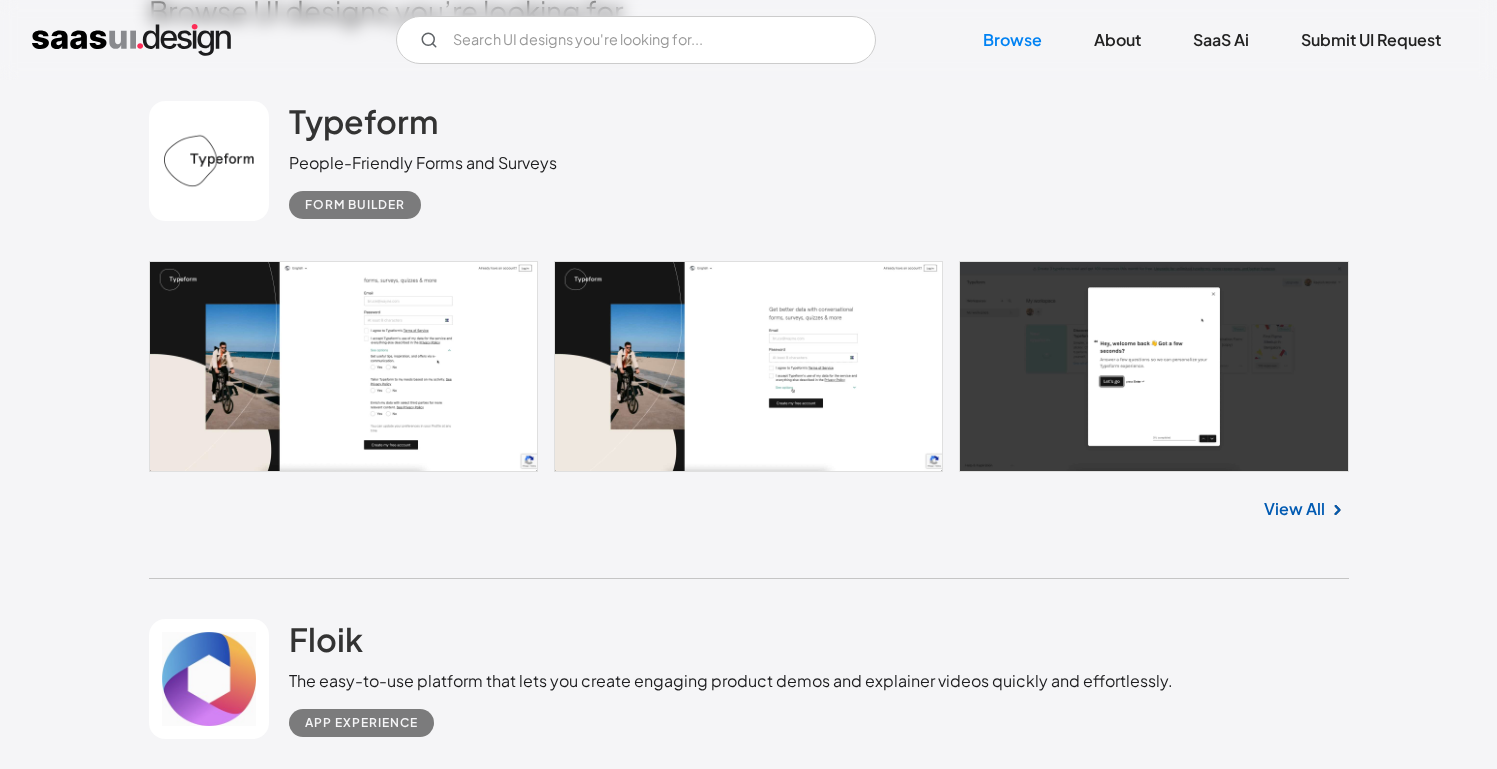 click on "View All" at bounding box center (1294, 509) 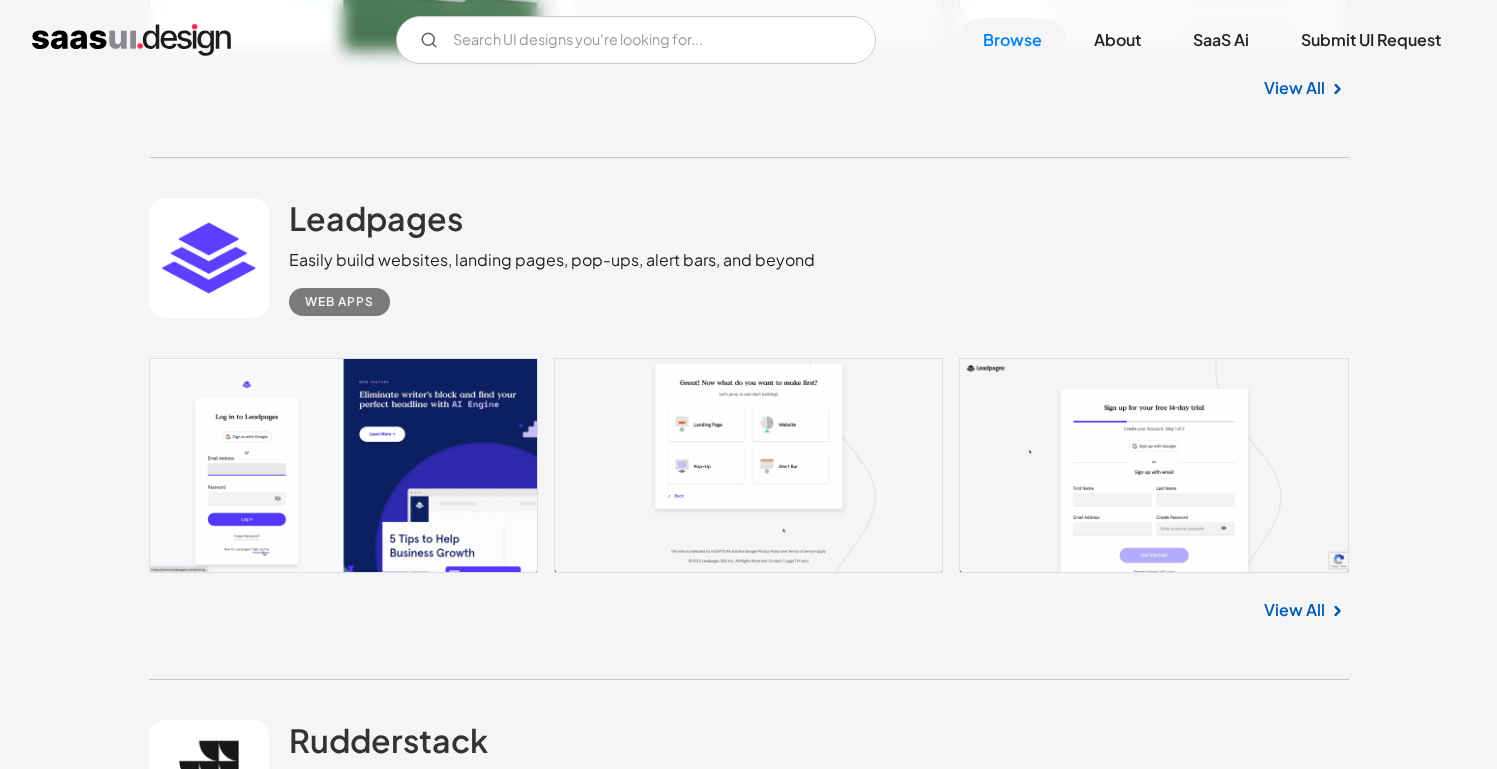 scroll, scrollTop: 1518, scrollLeft: 0, axis: vertical 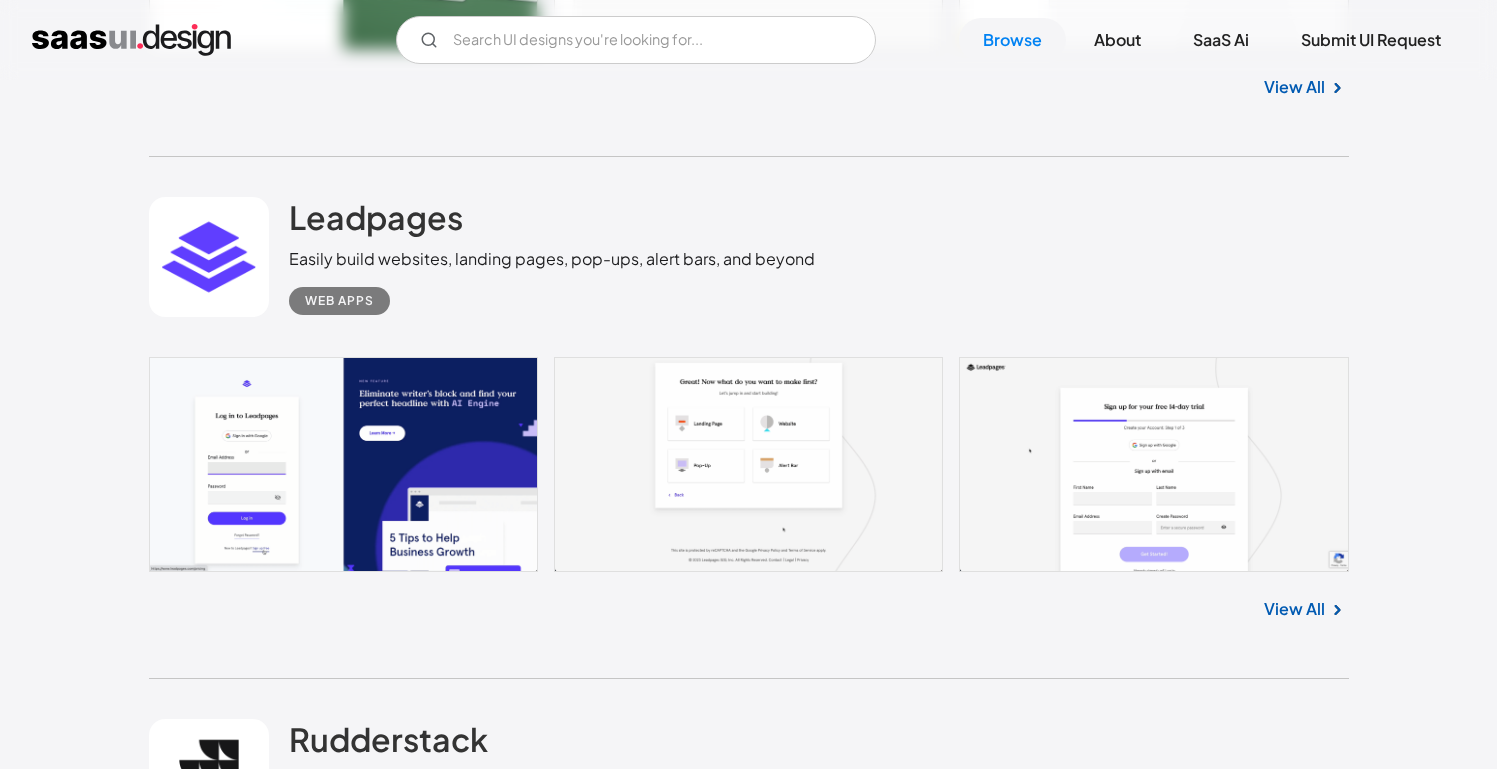 click on "View All" at bounding box center (1294, 609) 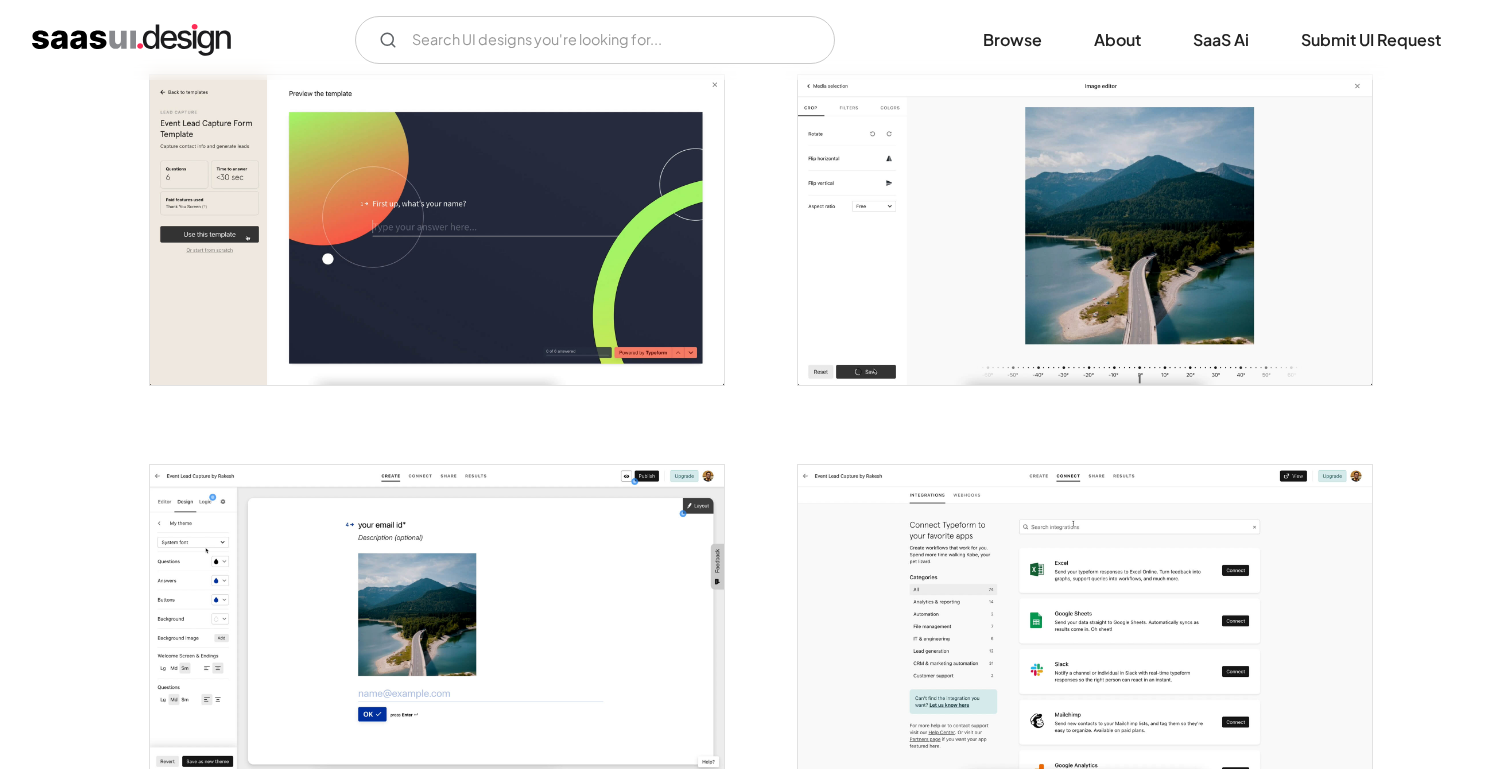 scroll, scrollTop: 3855, scrollLeft: 0, axis: vertical 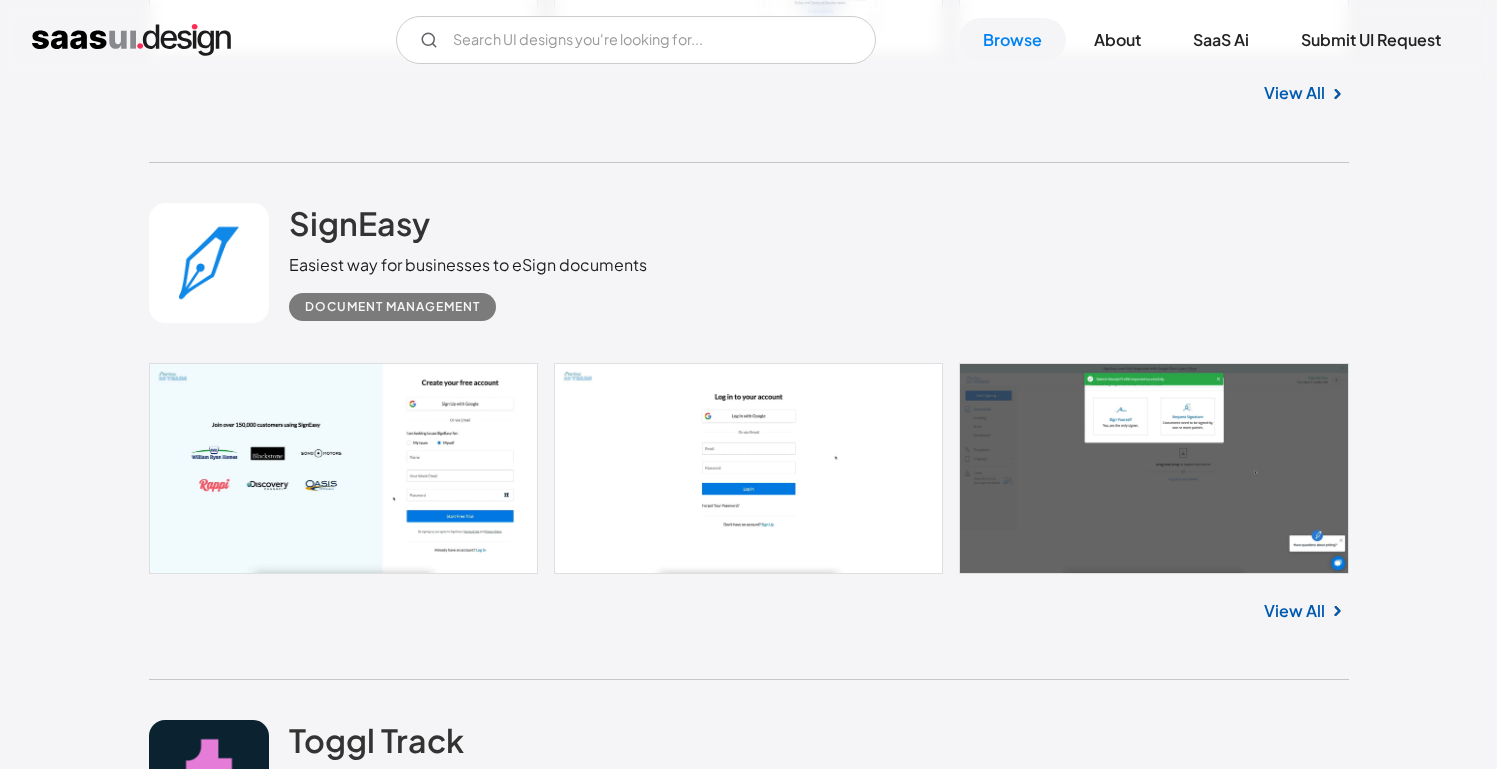 click on "View All" at bounding box center (1294, 611) 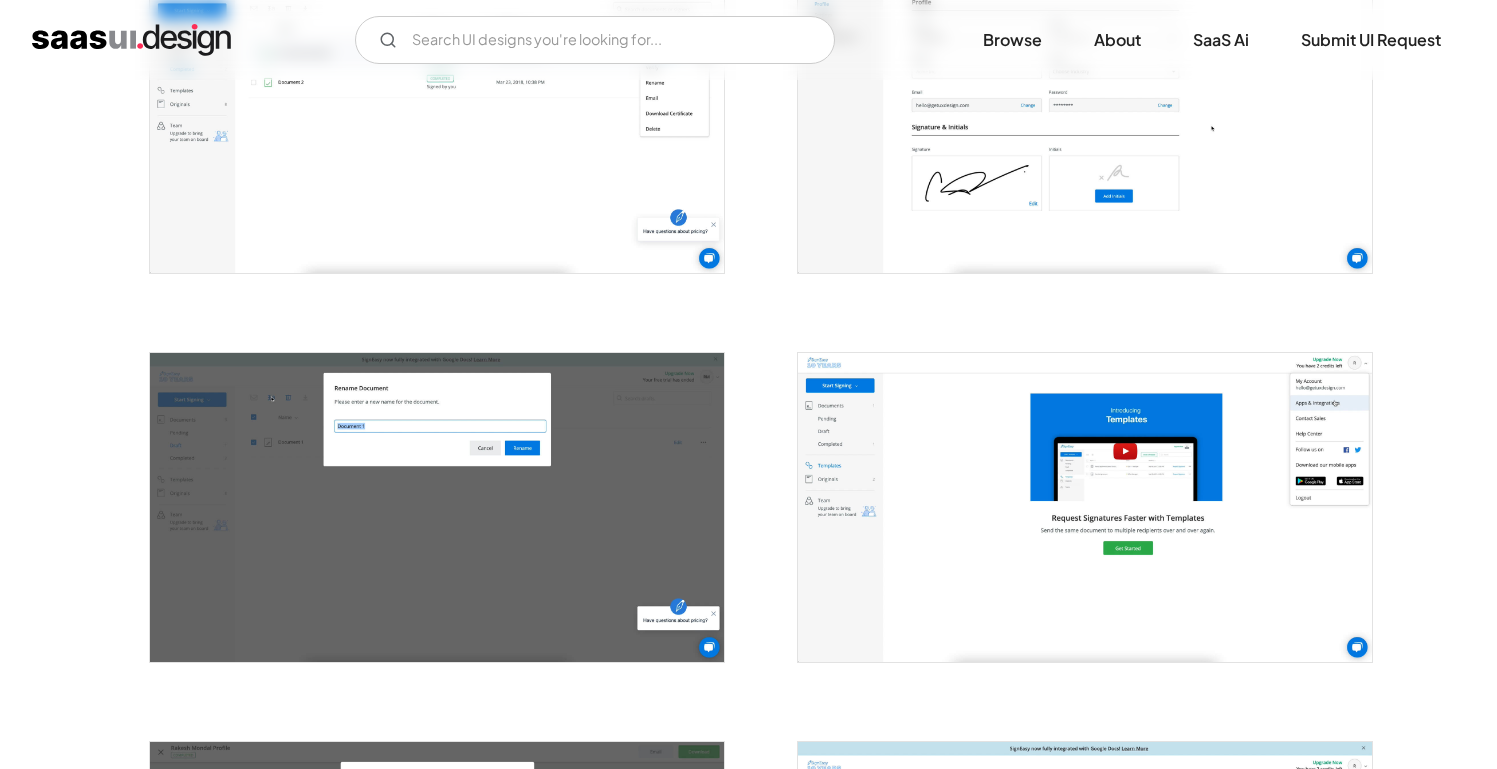 scroll, scrollTop: 3076, scrollLeft: 0, axis: vertical 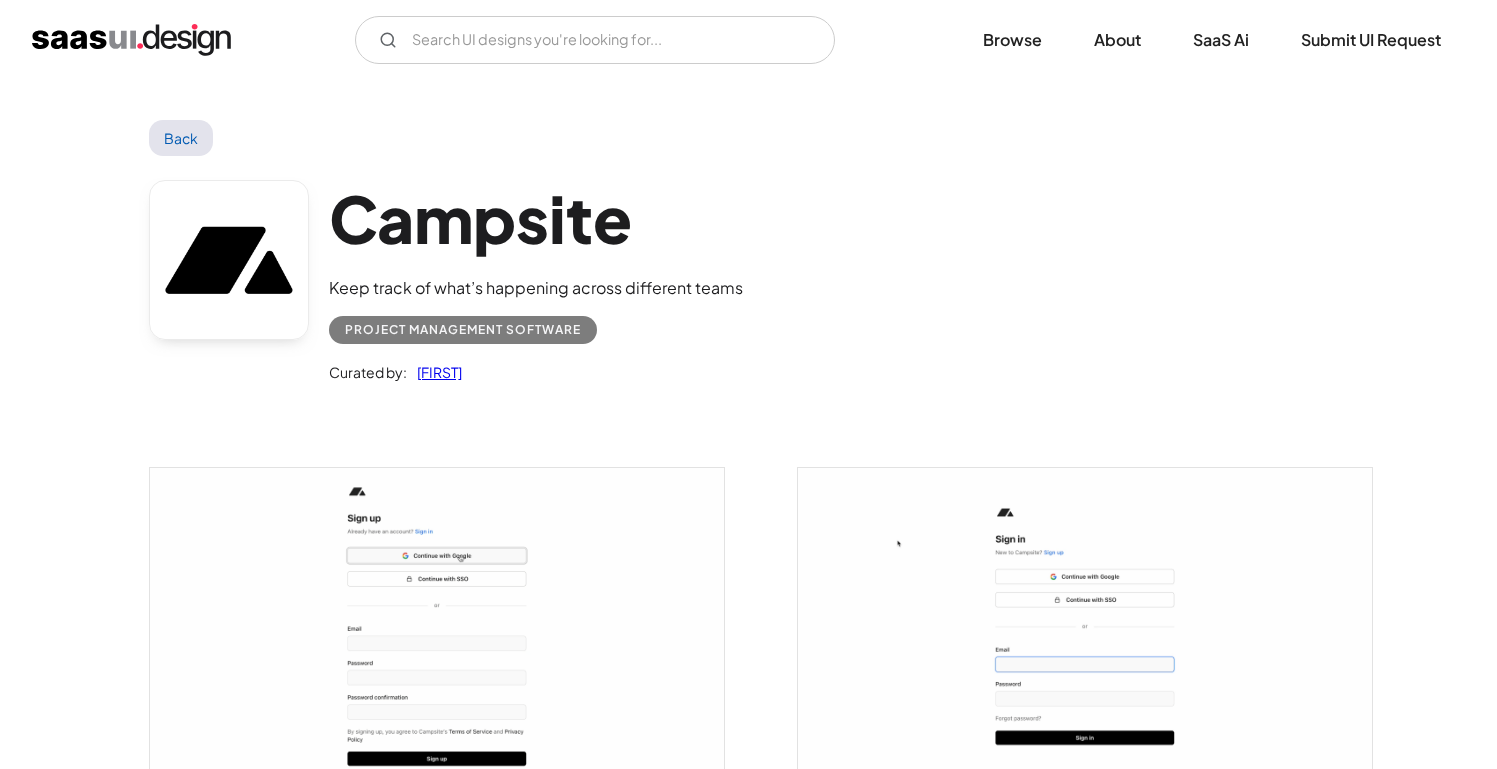click on "Campsite Keep track of what’s happening across different teams Project Management Software Curated by:  Rakesh" at bounding box center (749, 286) 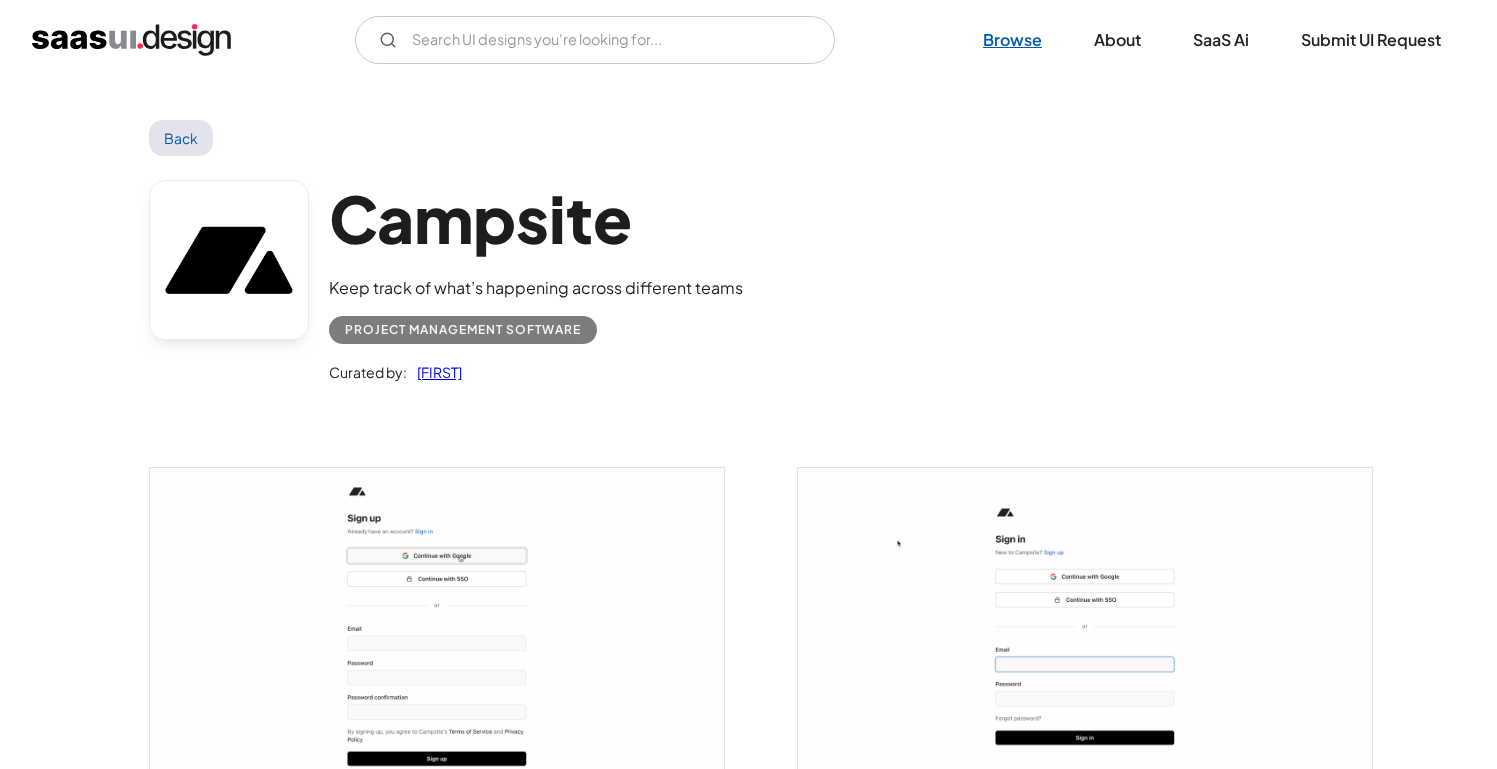 click on "Browse" at bounding box center [1012, 40] 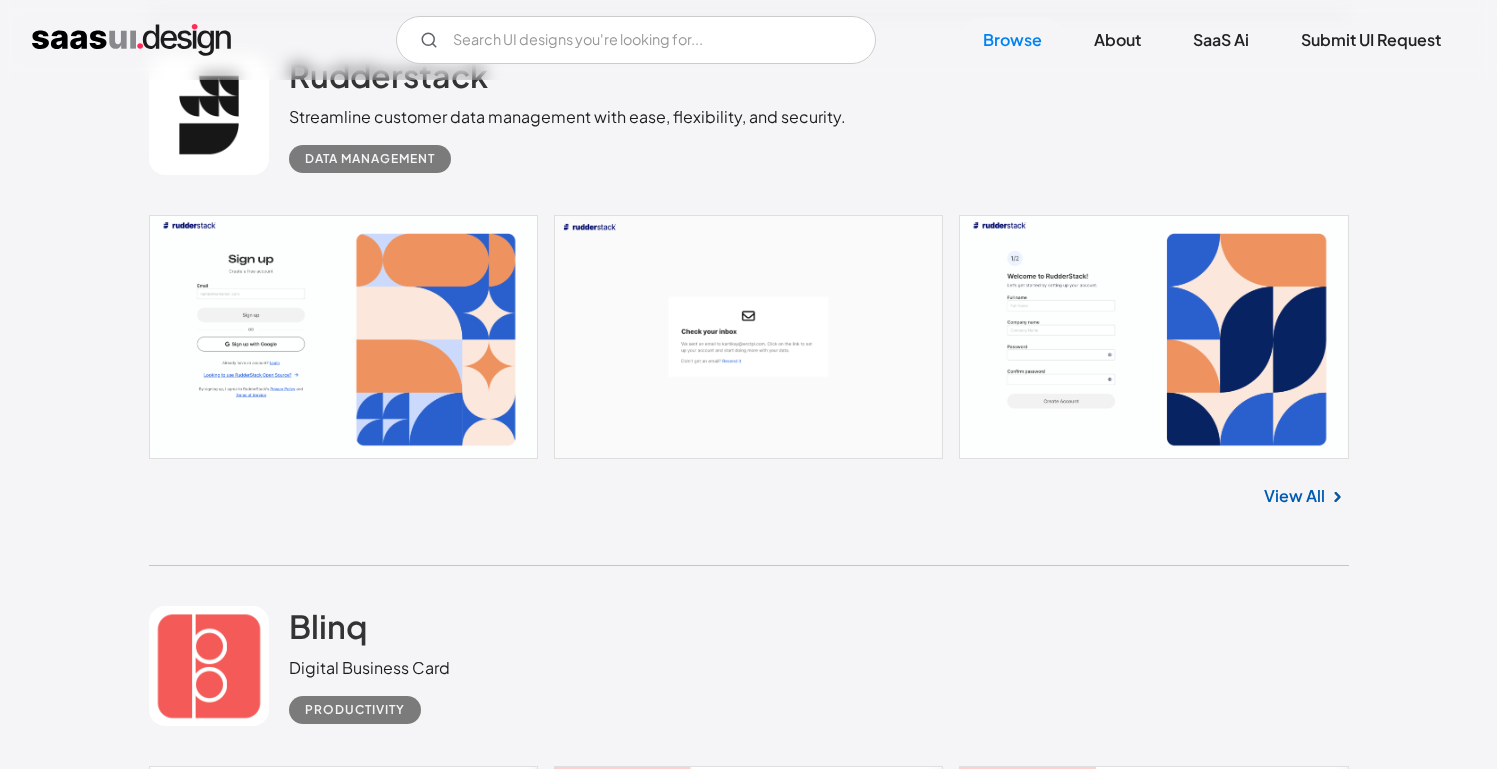 scroll, scrollTop: 2136, scrollLeft: 0, axis: vertical 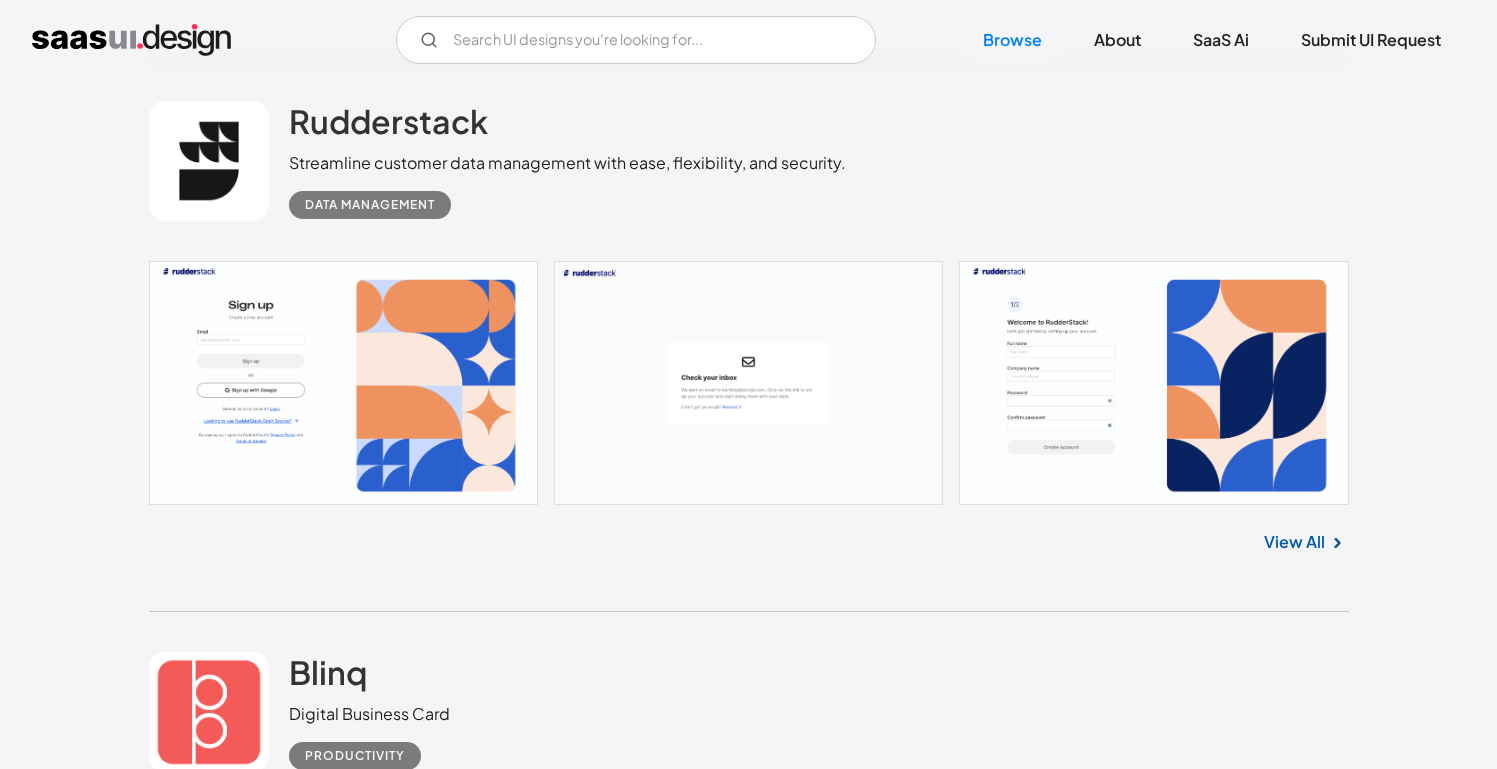 click on "View All" at bounding box center [1294, 542] 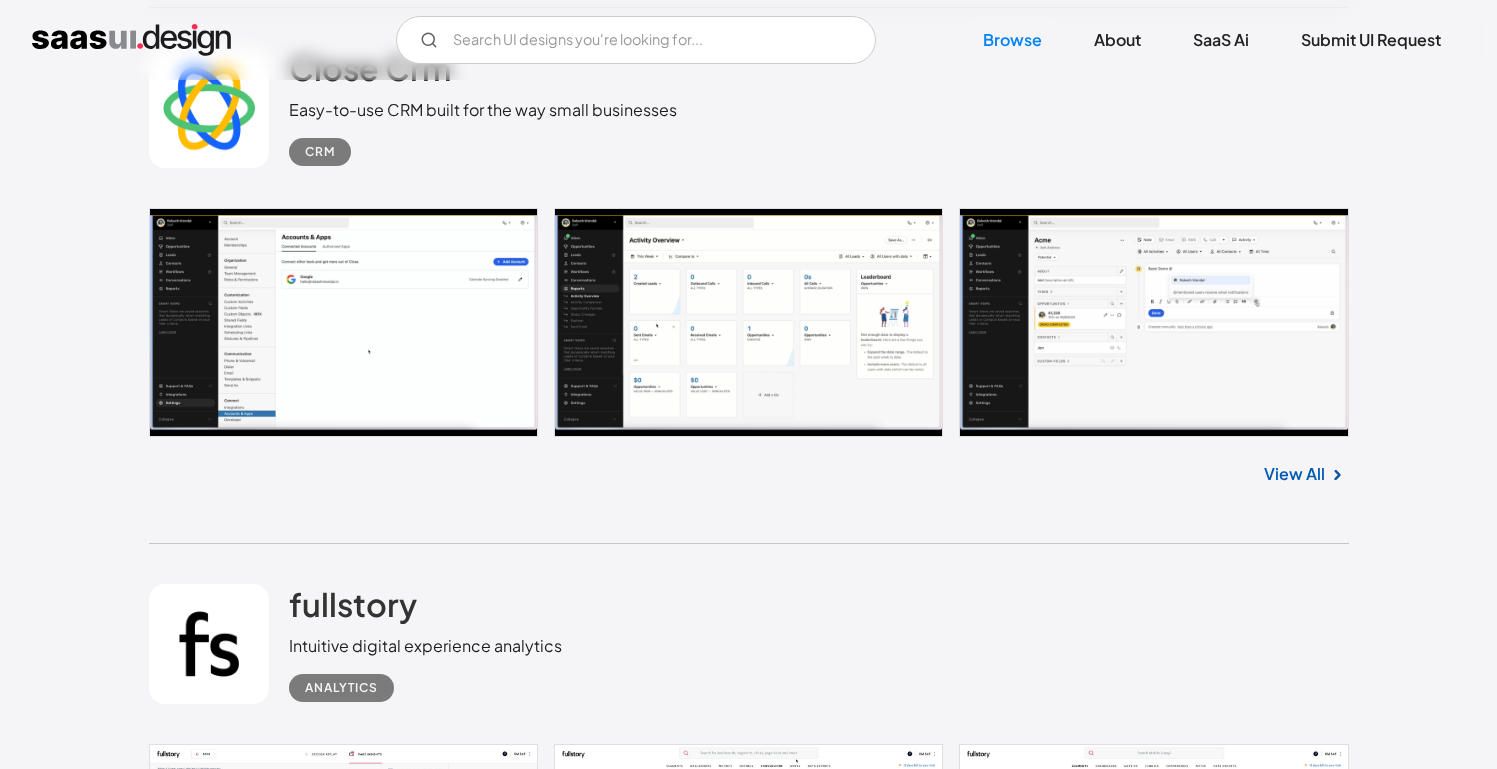 scroll, scrollTop: 3786, scrollLeft: 0, axis: vertical 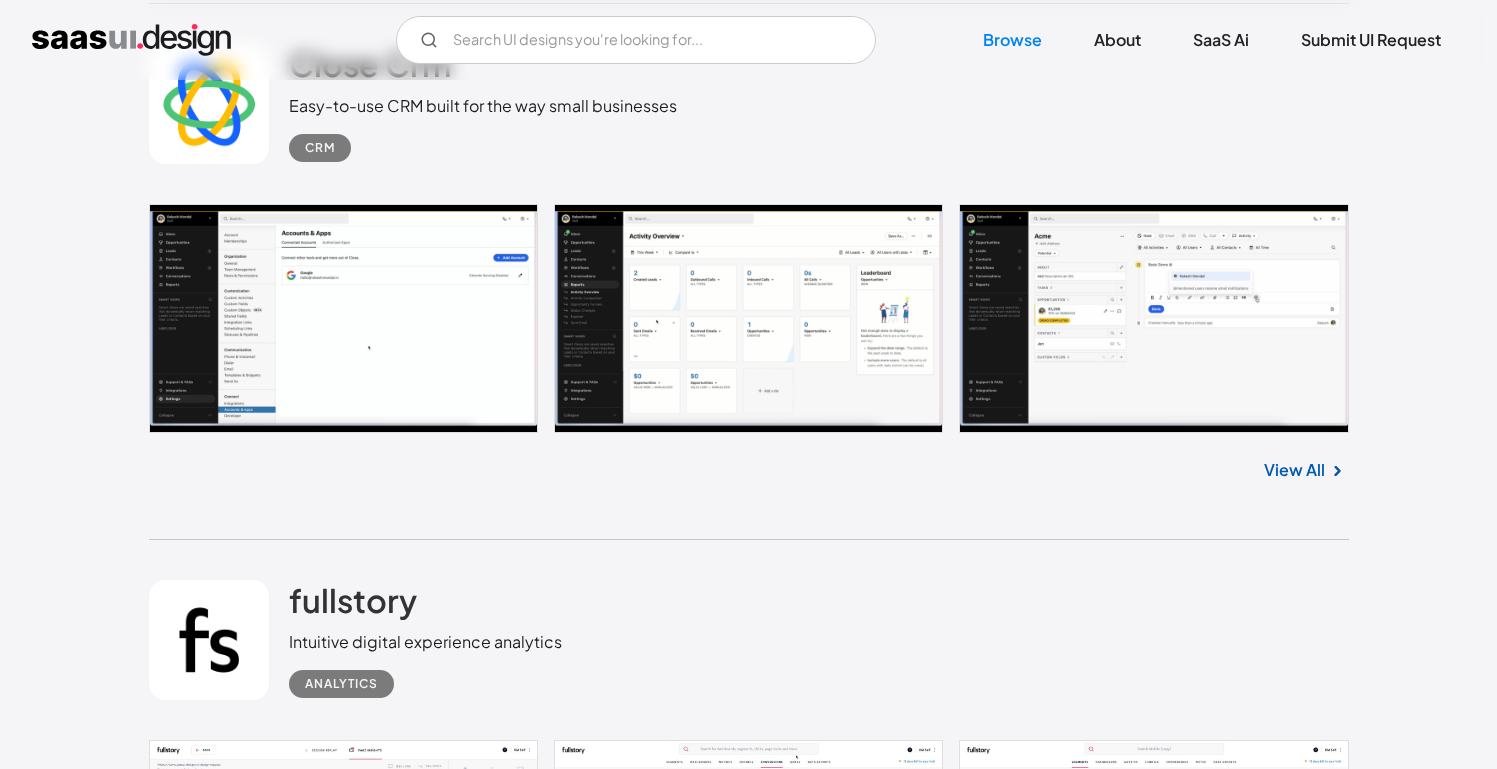 click at bounding box center (749, 319) 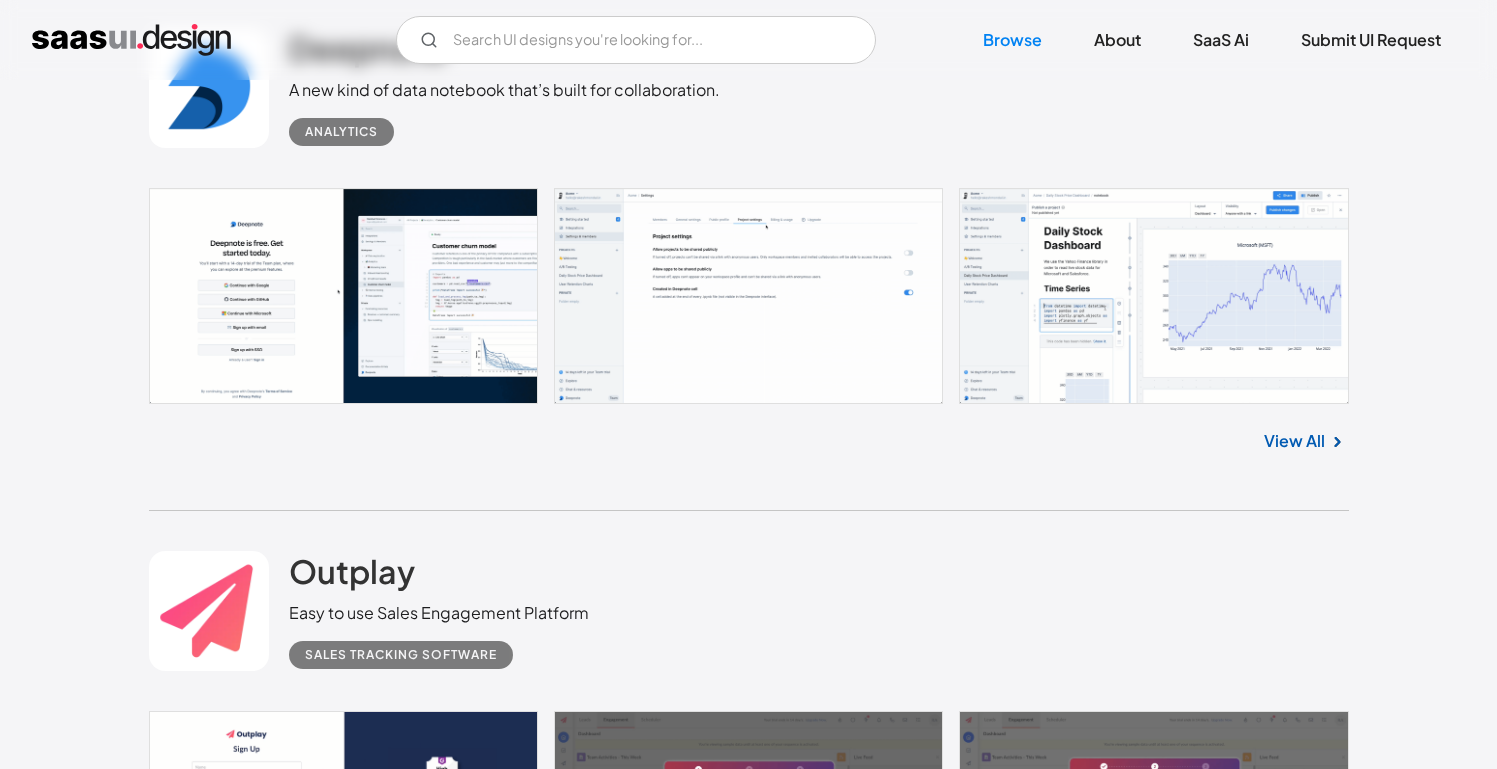 scroll, scrollTop: 6454, scrollLeft: 0, axis: vertical 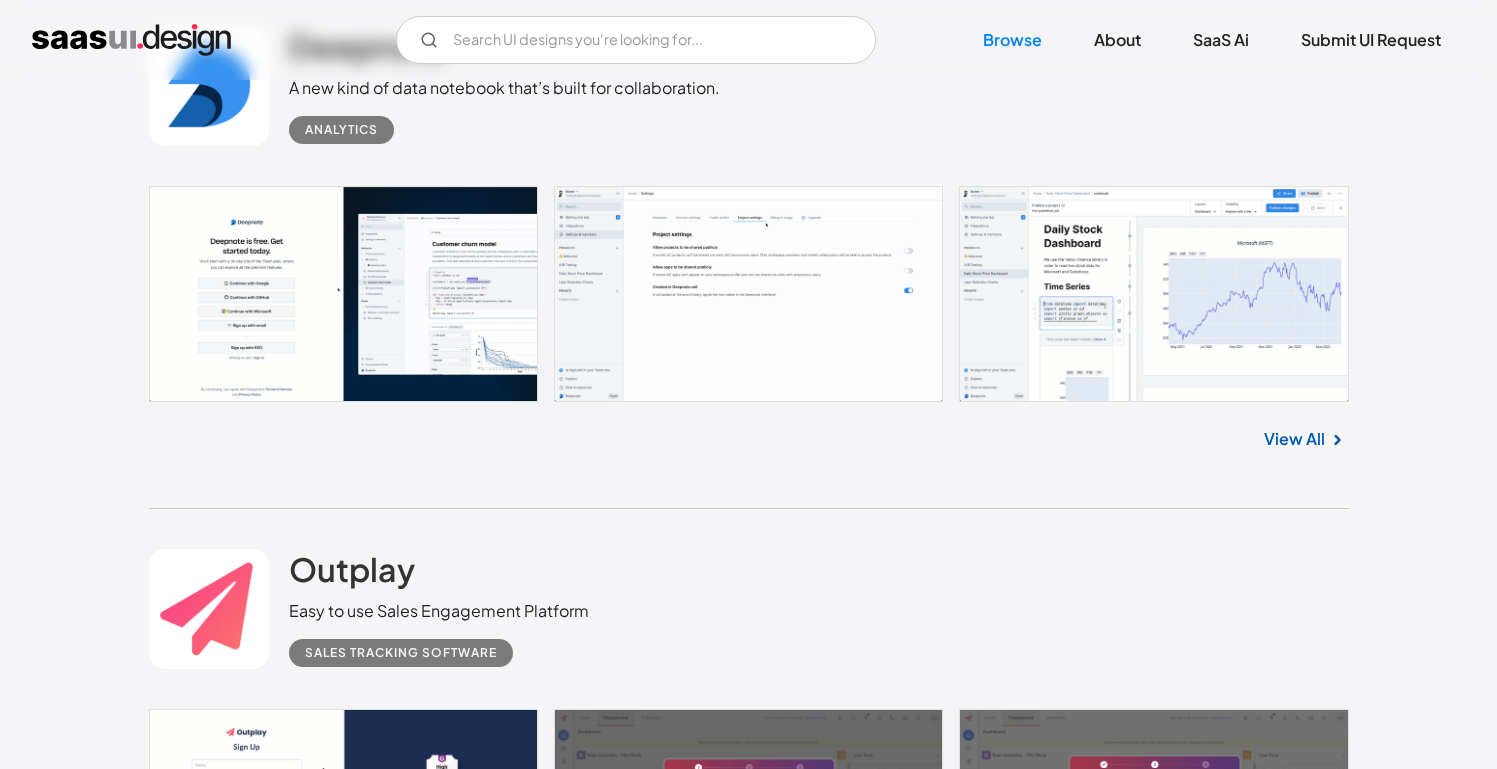click at bounding box center [749, 294] 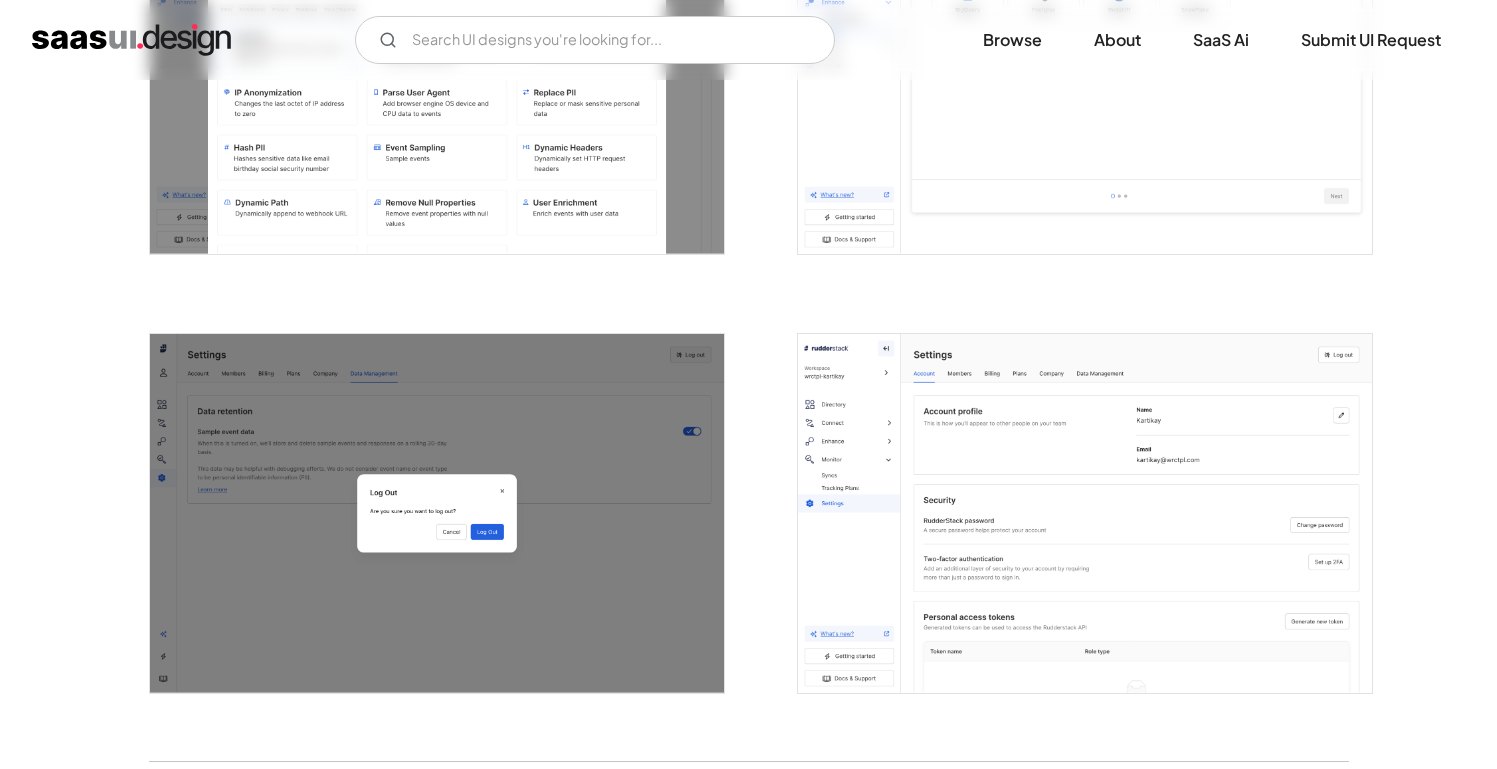 scroll, scrollTop: 3645, scrollLeft: 0, axis: vertical 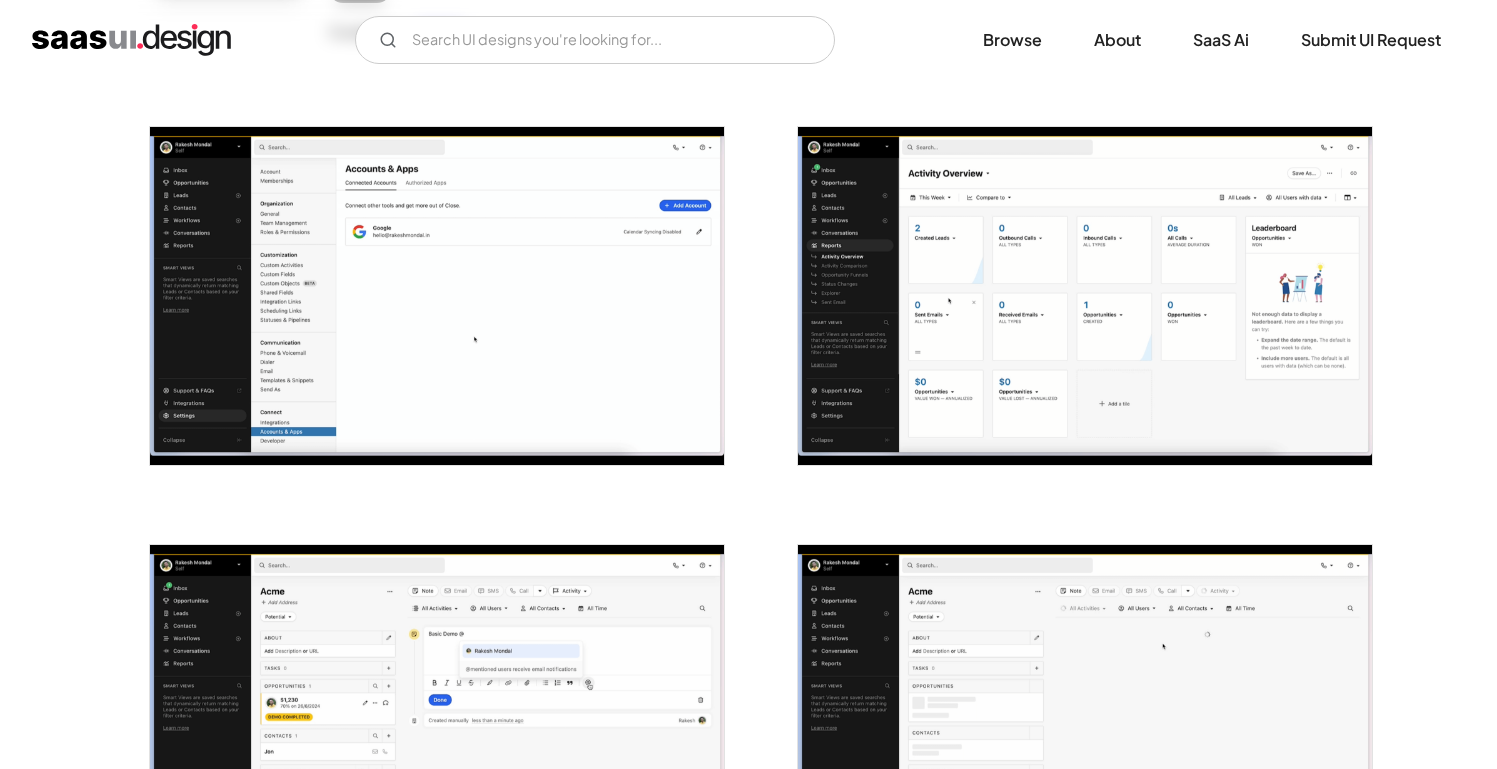 click at bounding box center [1085, 296] 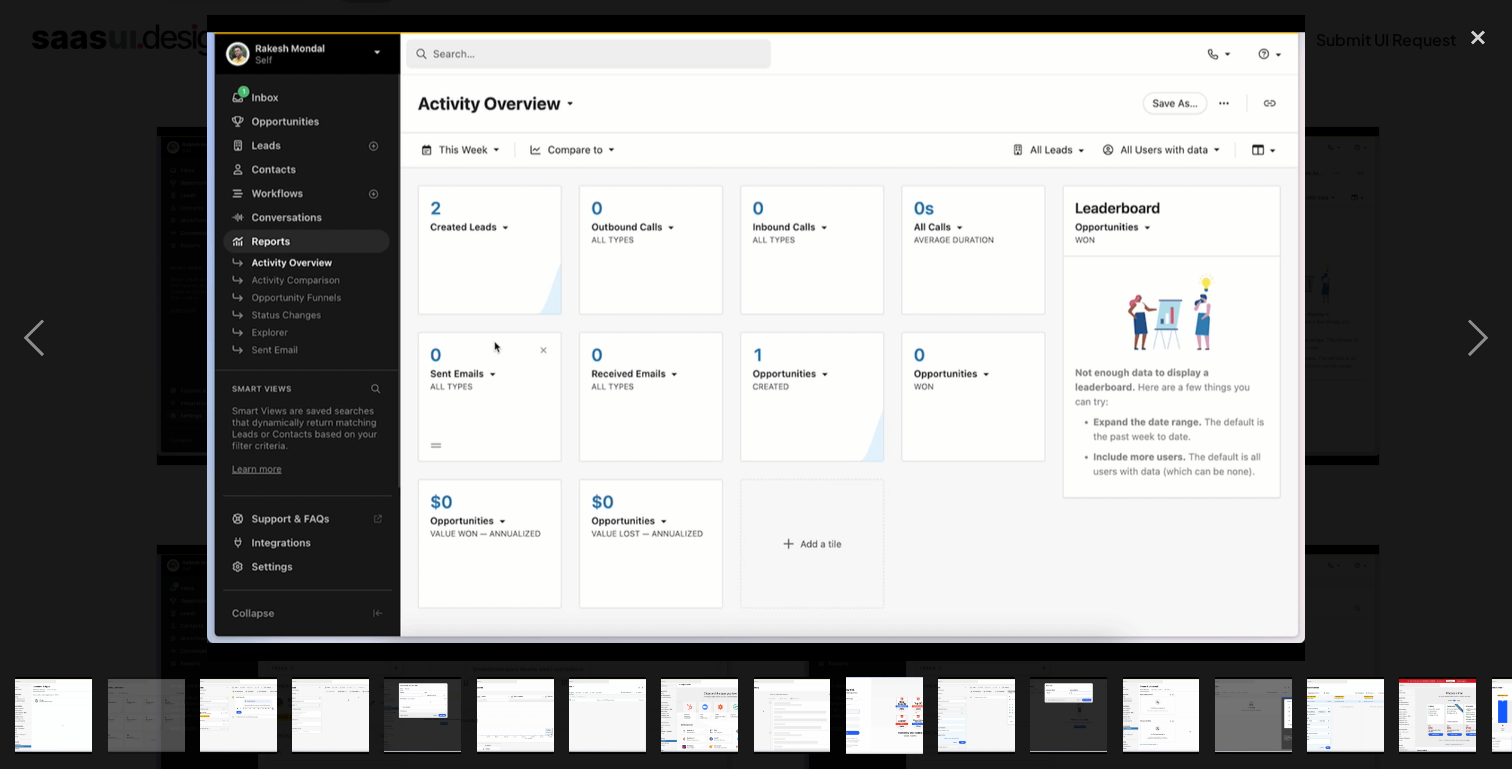click at bounding box center (756, 338) 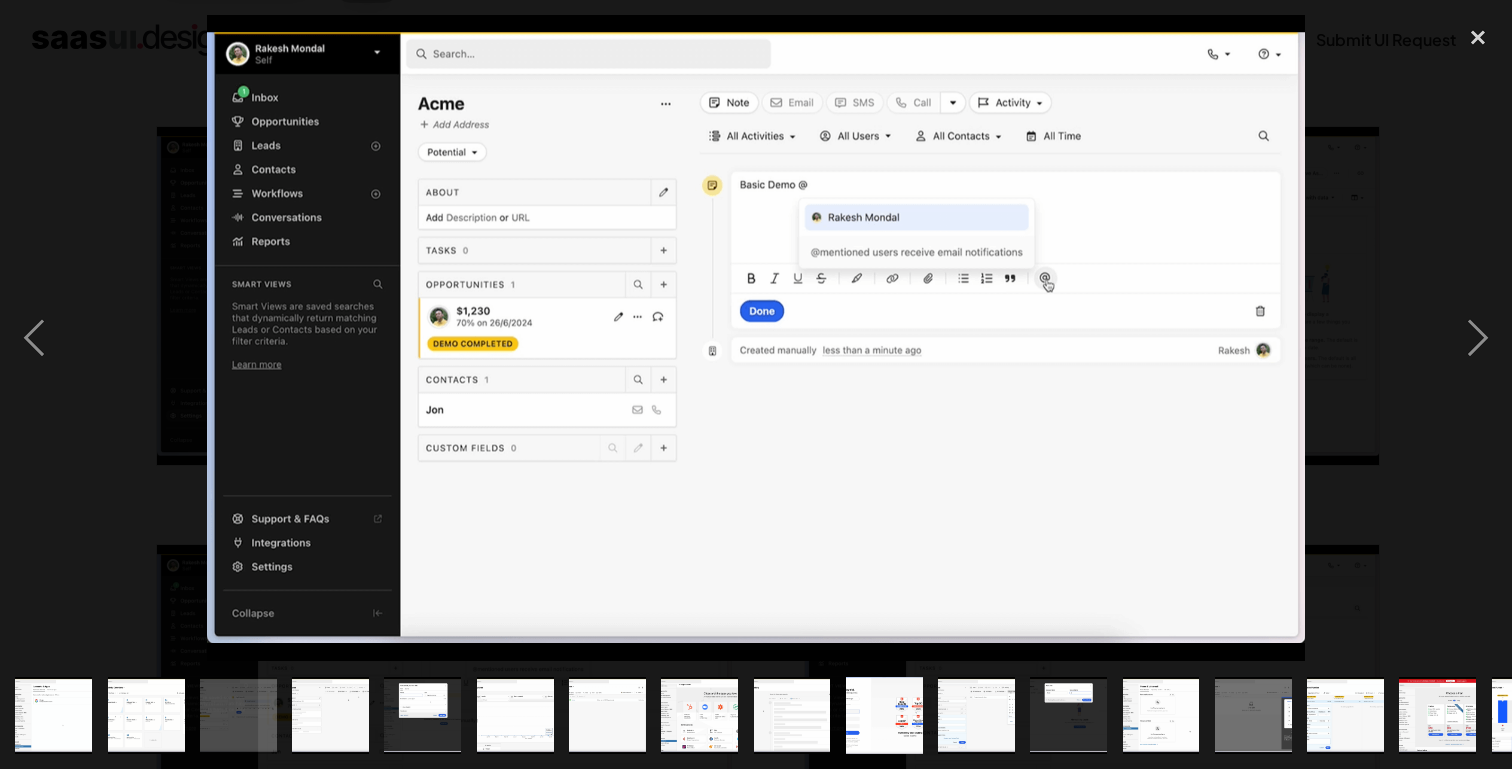 click at bounding box center (699, 715) 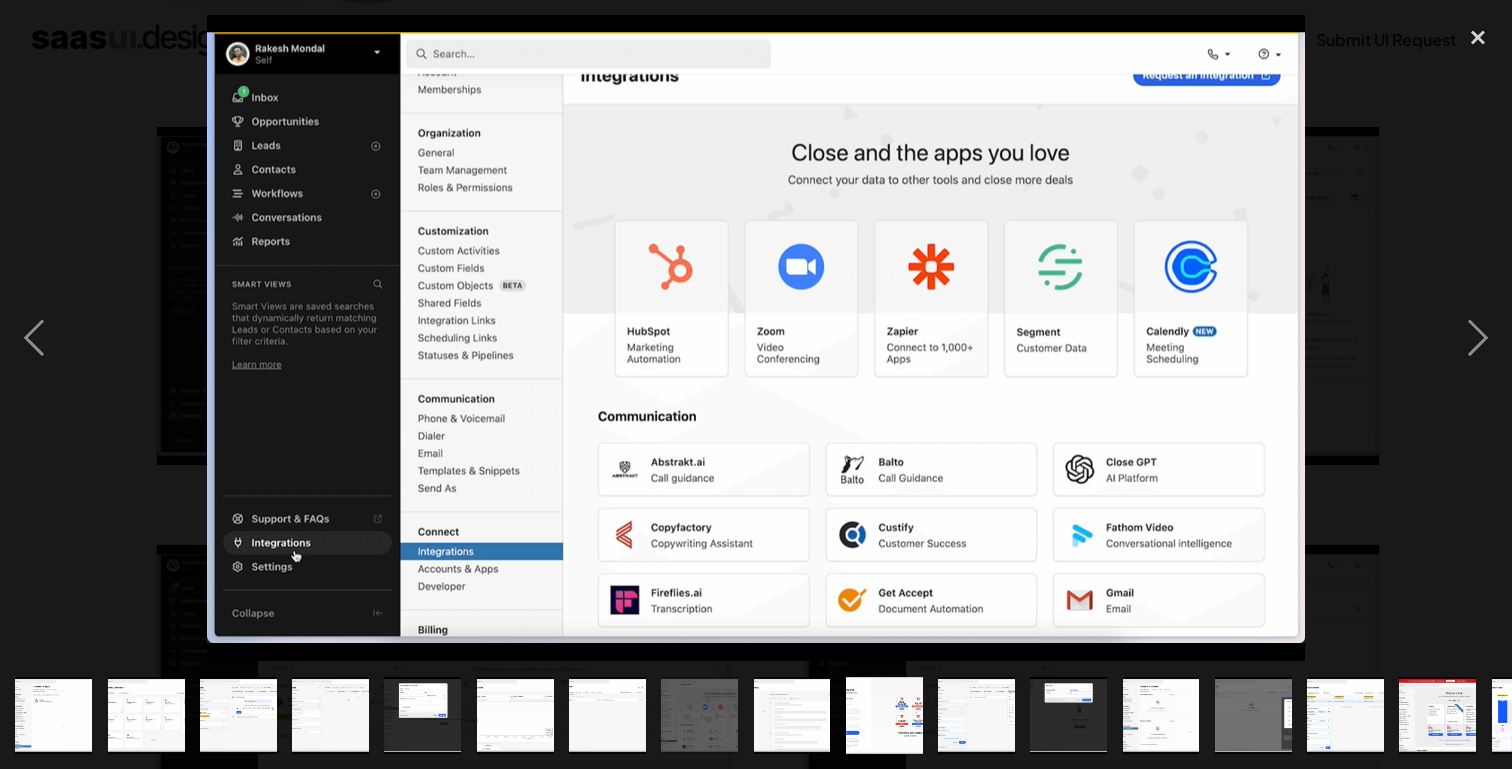 click at bounding box center (792, 715) 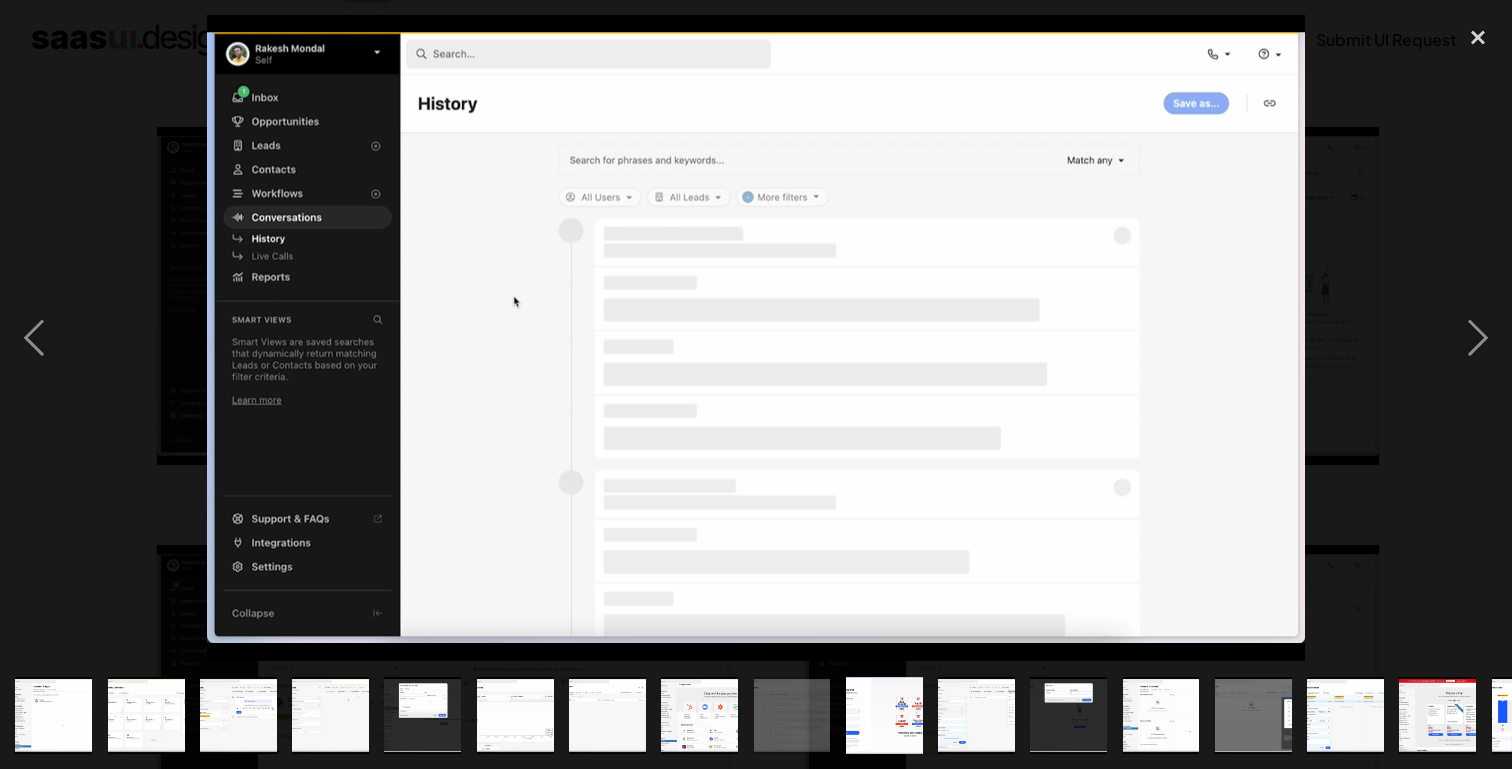 click at bounding box center [884, 715] 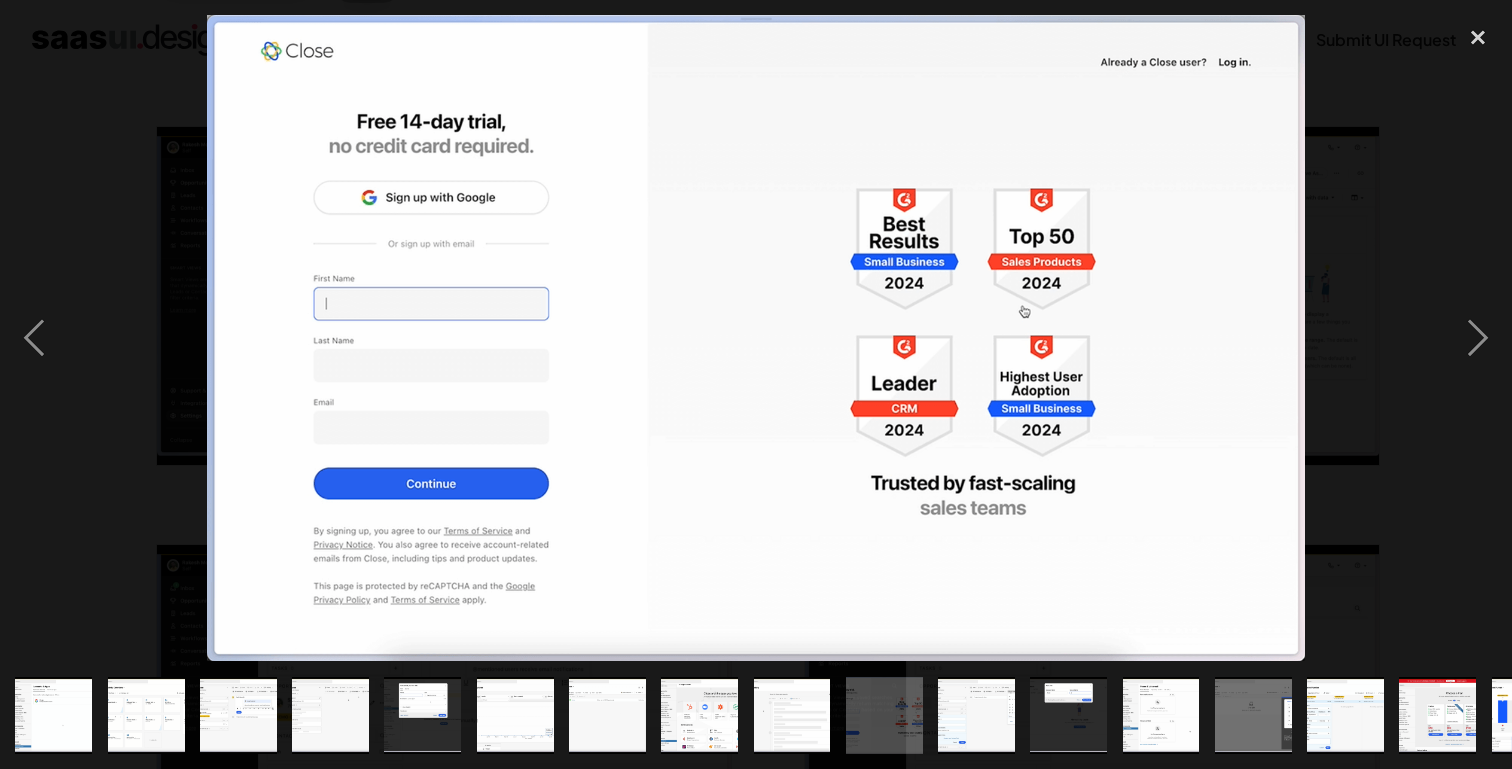 click at bounding box center (884, 715) 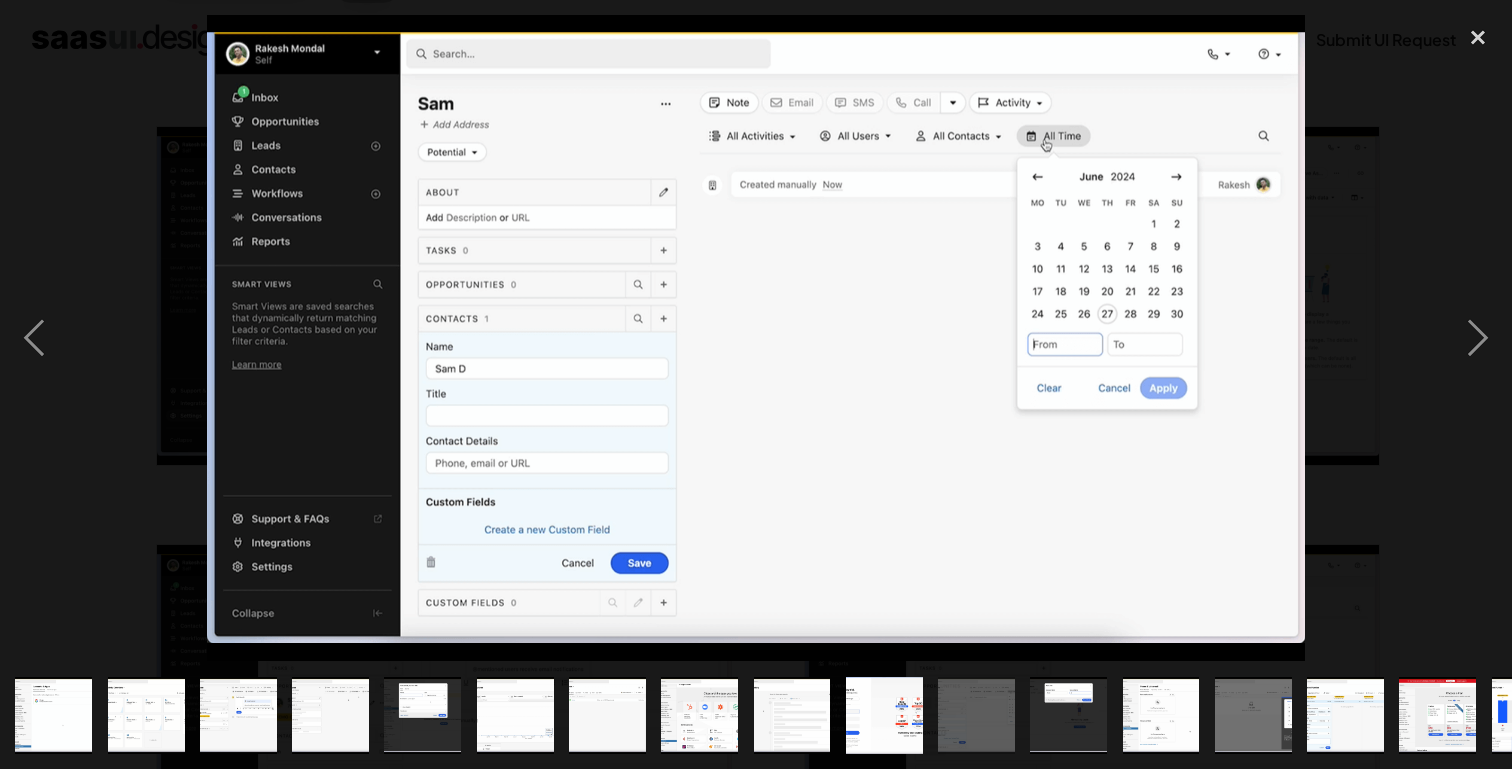 click at bounding box center [1161, 715] 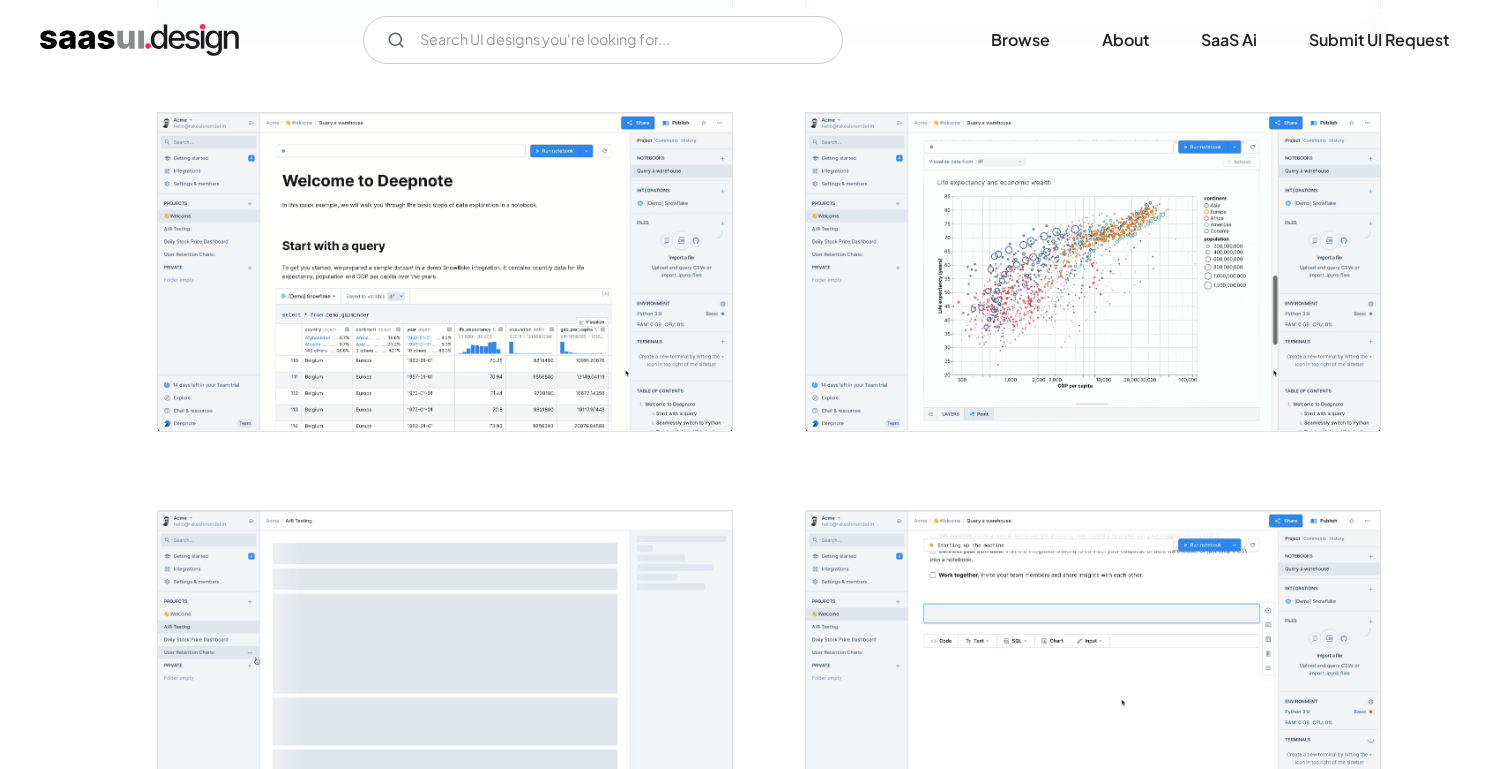 scroll, scrollTop: 3935, scrollLeft: 0, axis: vertical 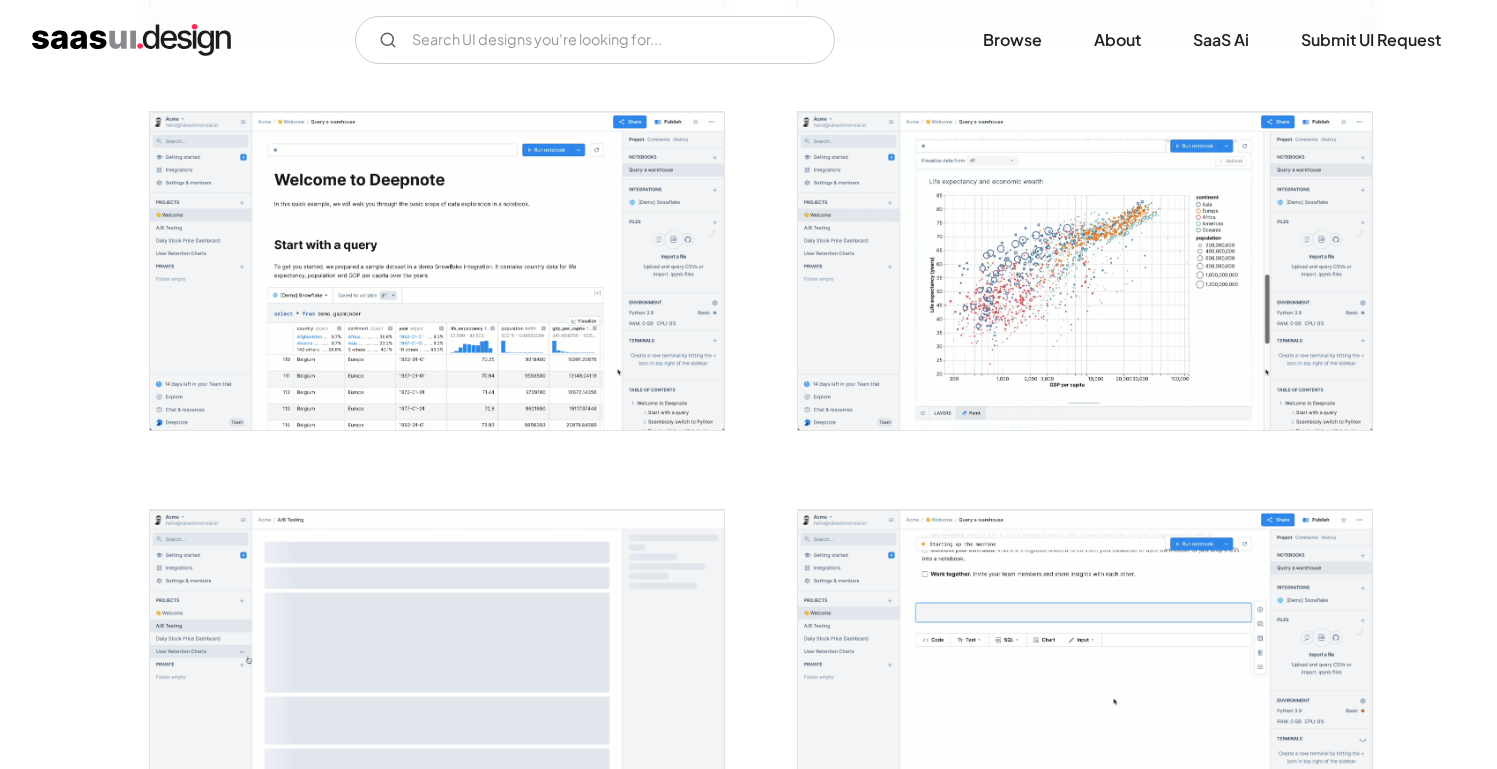click at bounding box center (437, 271) 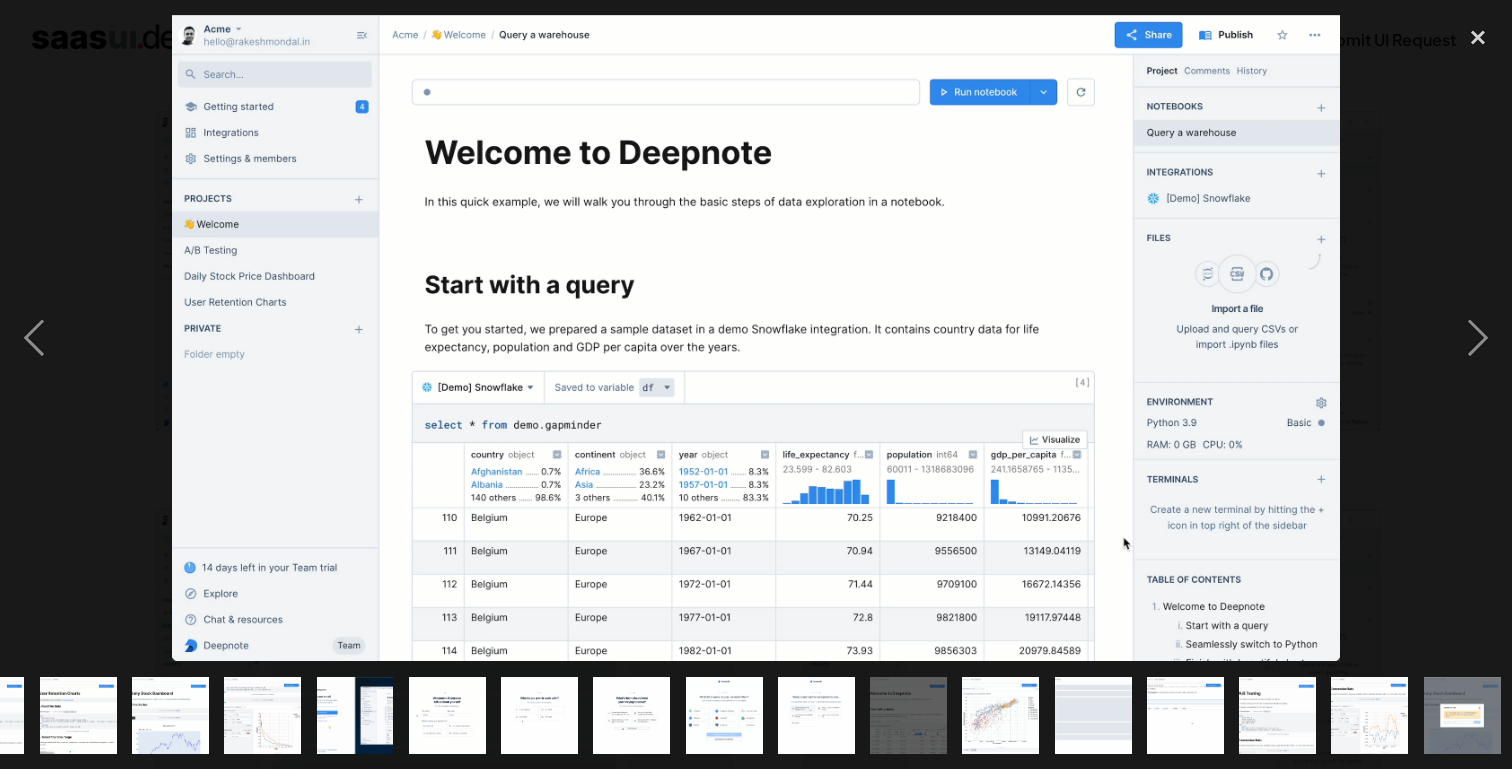 scroll, scrollTop: 0, scrollLeft: 810, axis: horizontal 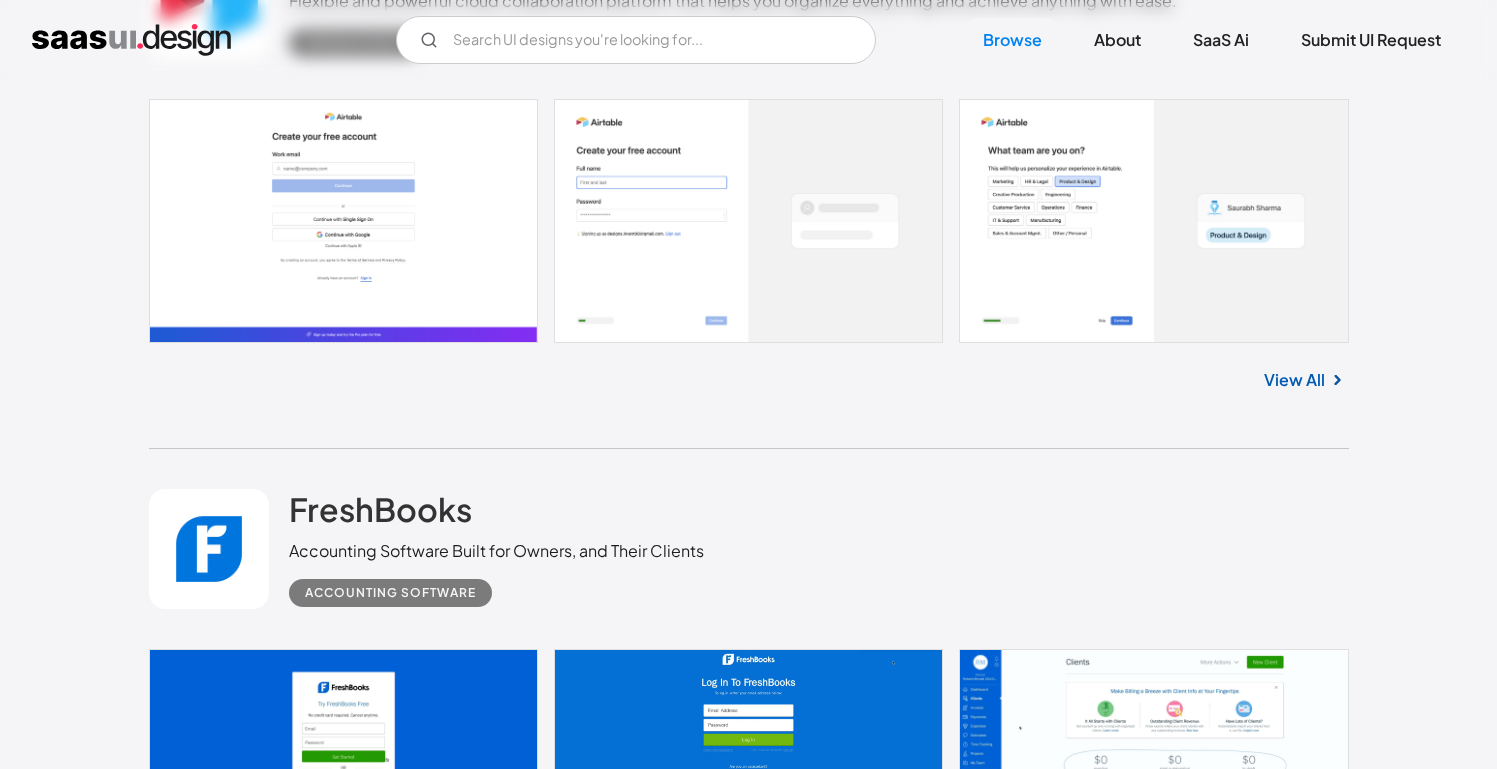 click on "Strapi Flexible and customizable open-source headless CMS that enables easy management of any type of content, anywhere. CMS" at bounding box center [749, 2666] 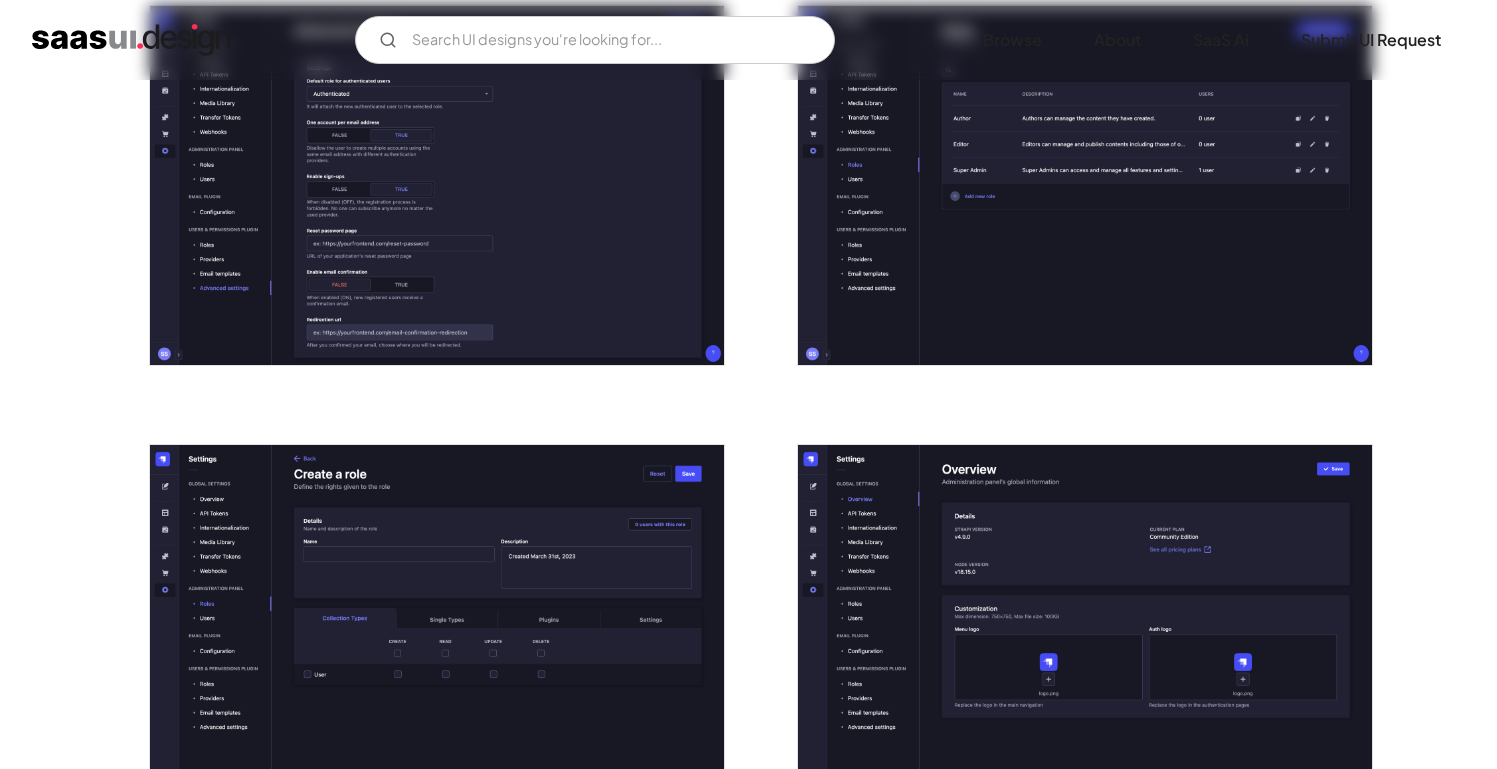 scroll, scrollTop: 4727, scrollLeft: 0, axis: vertical 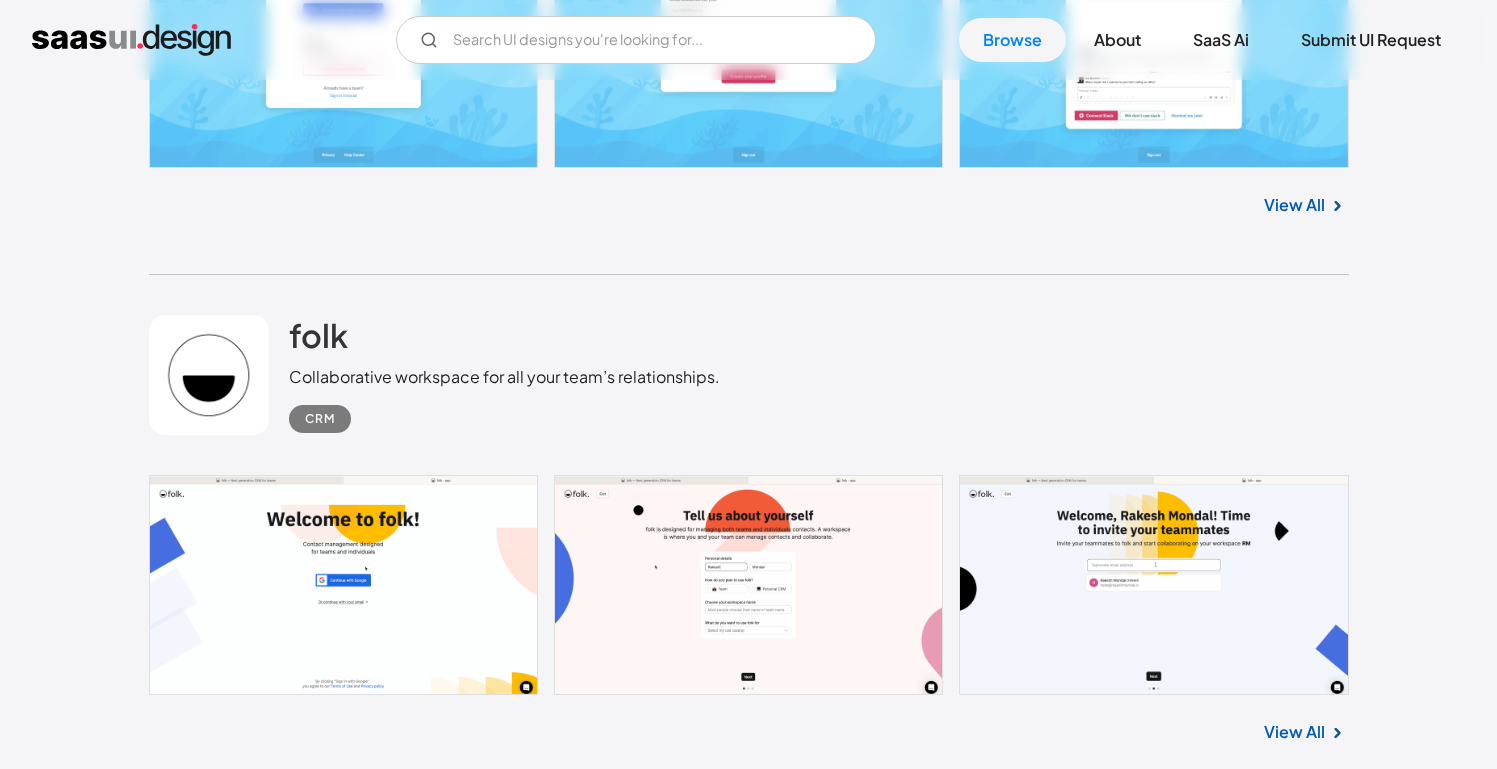 click on "Productivity" at bounding box center [549, 9371] 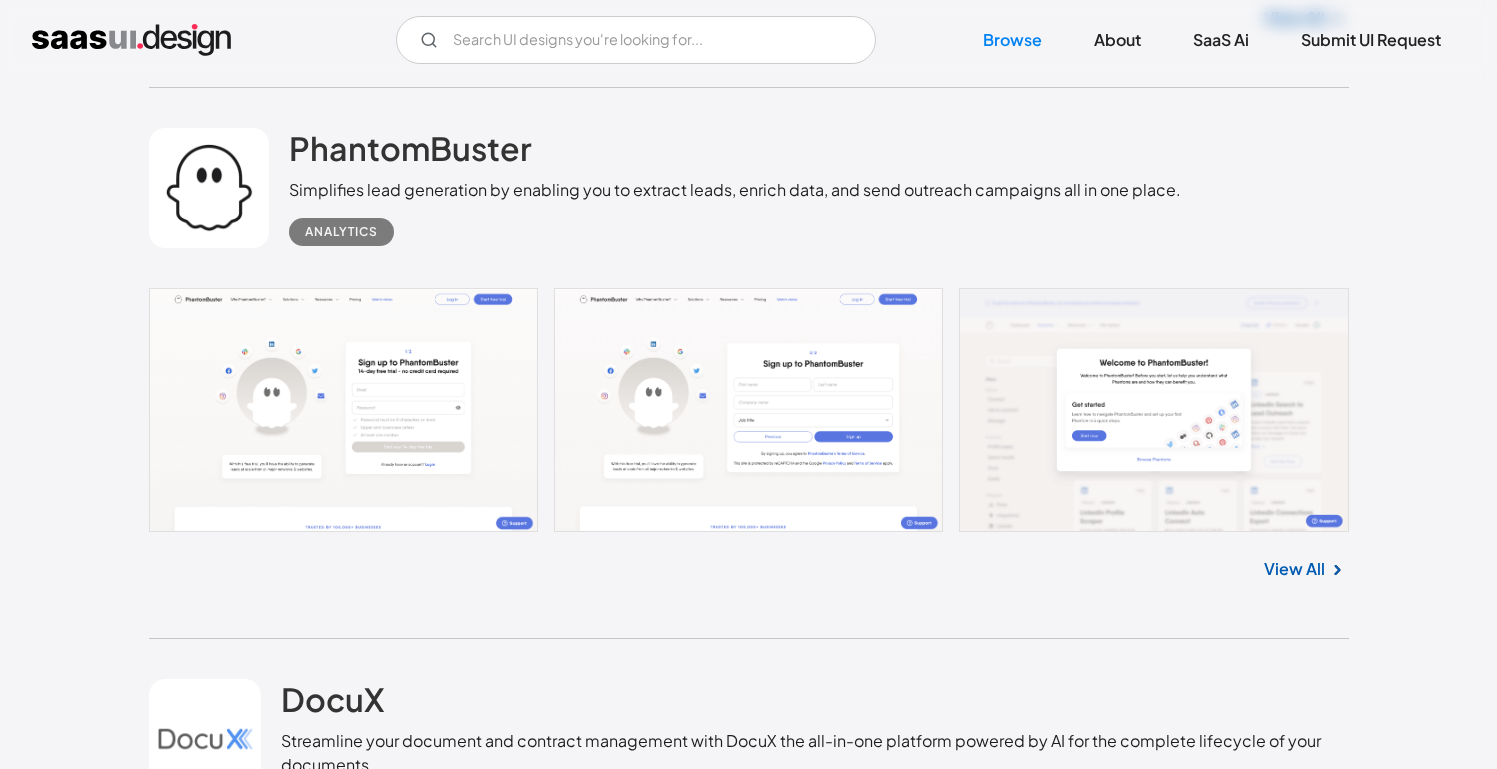 scroll, scrollTop: 25410, scrollLeft: 0, axis: vertical 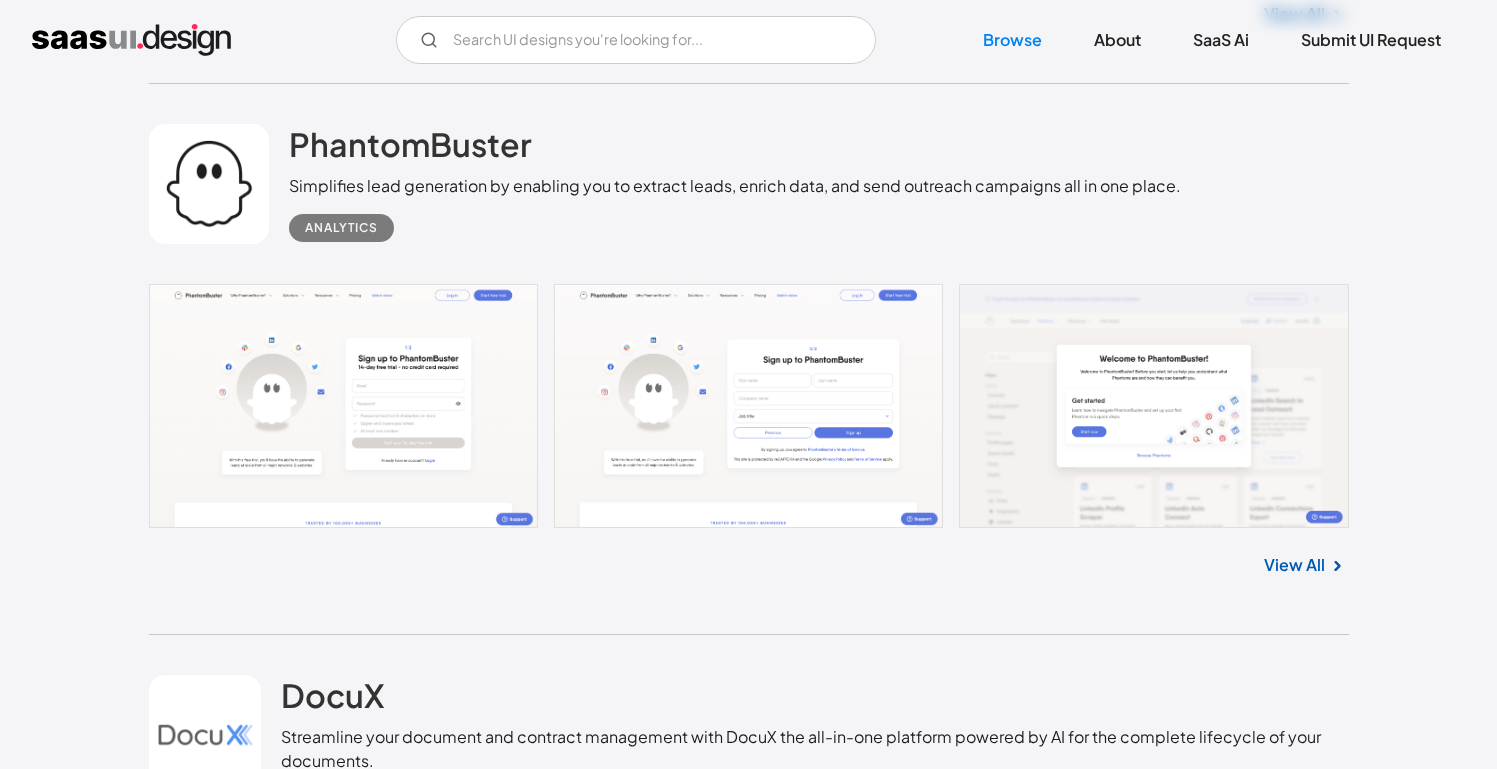 click on "View All" at bounding box center [1294, 9582] 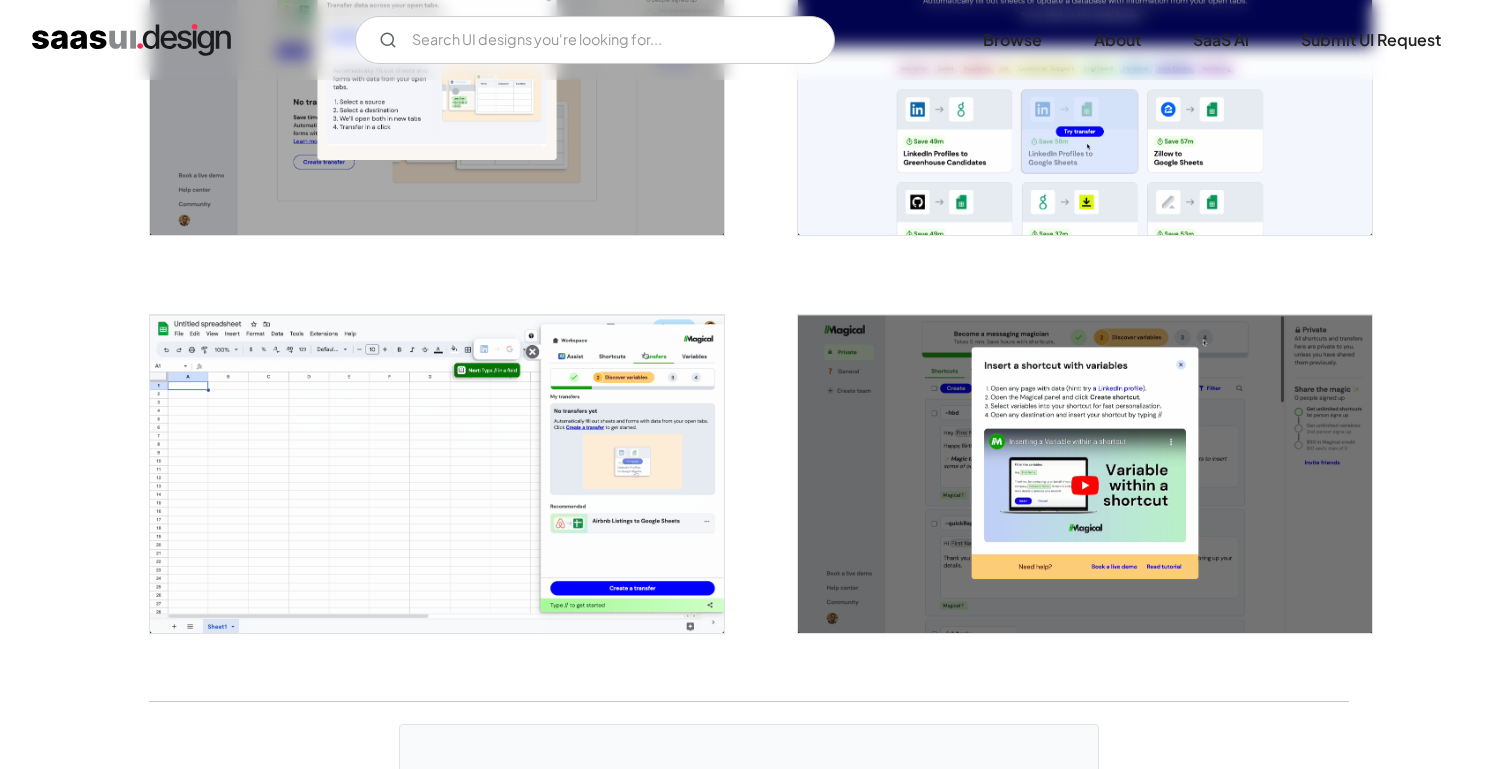 scroll, scrollTop: 4125, scrollLeft: 0, axis: vertical 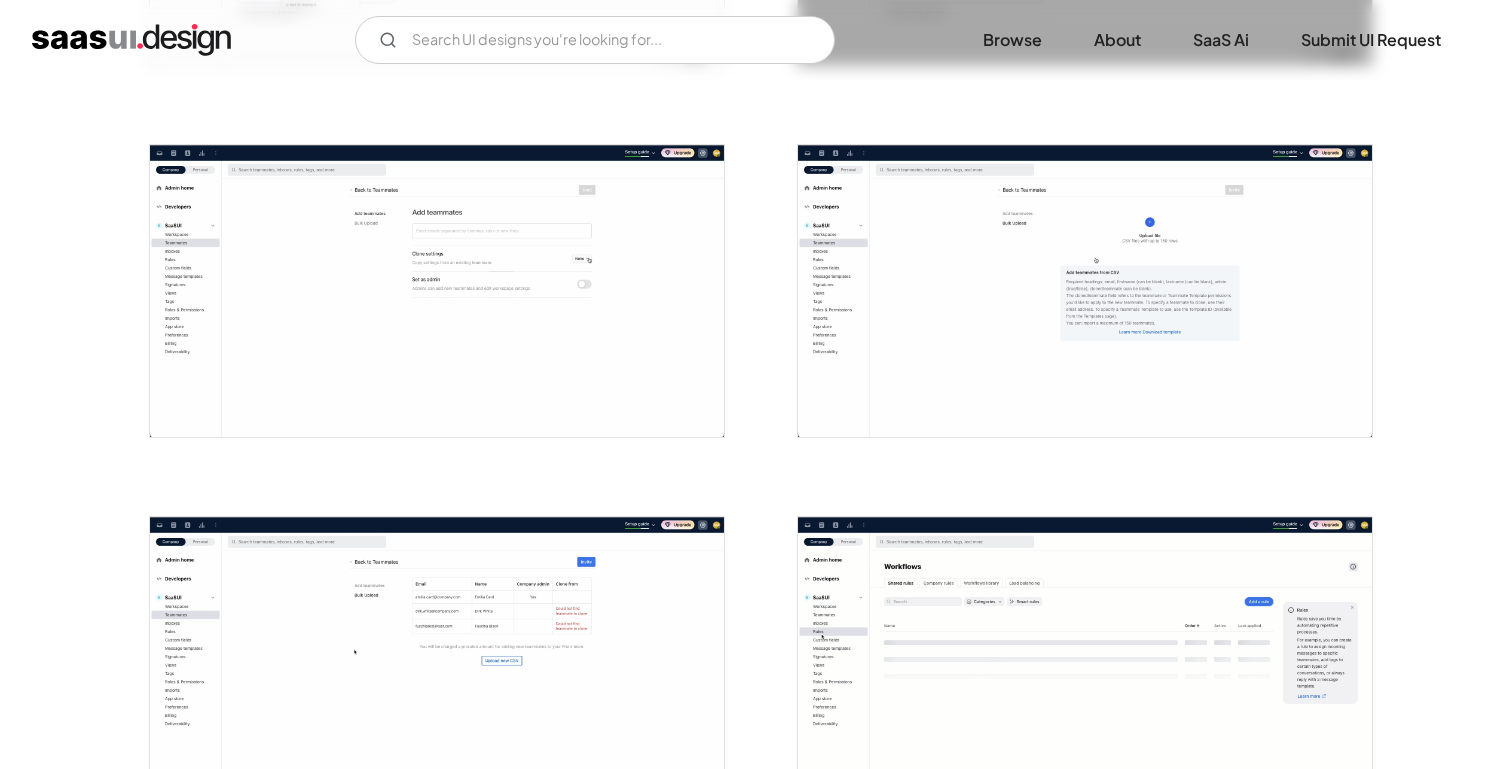 click at bounding box center (1085, 291) 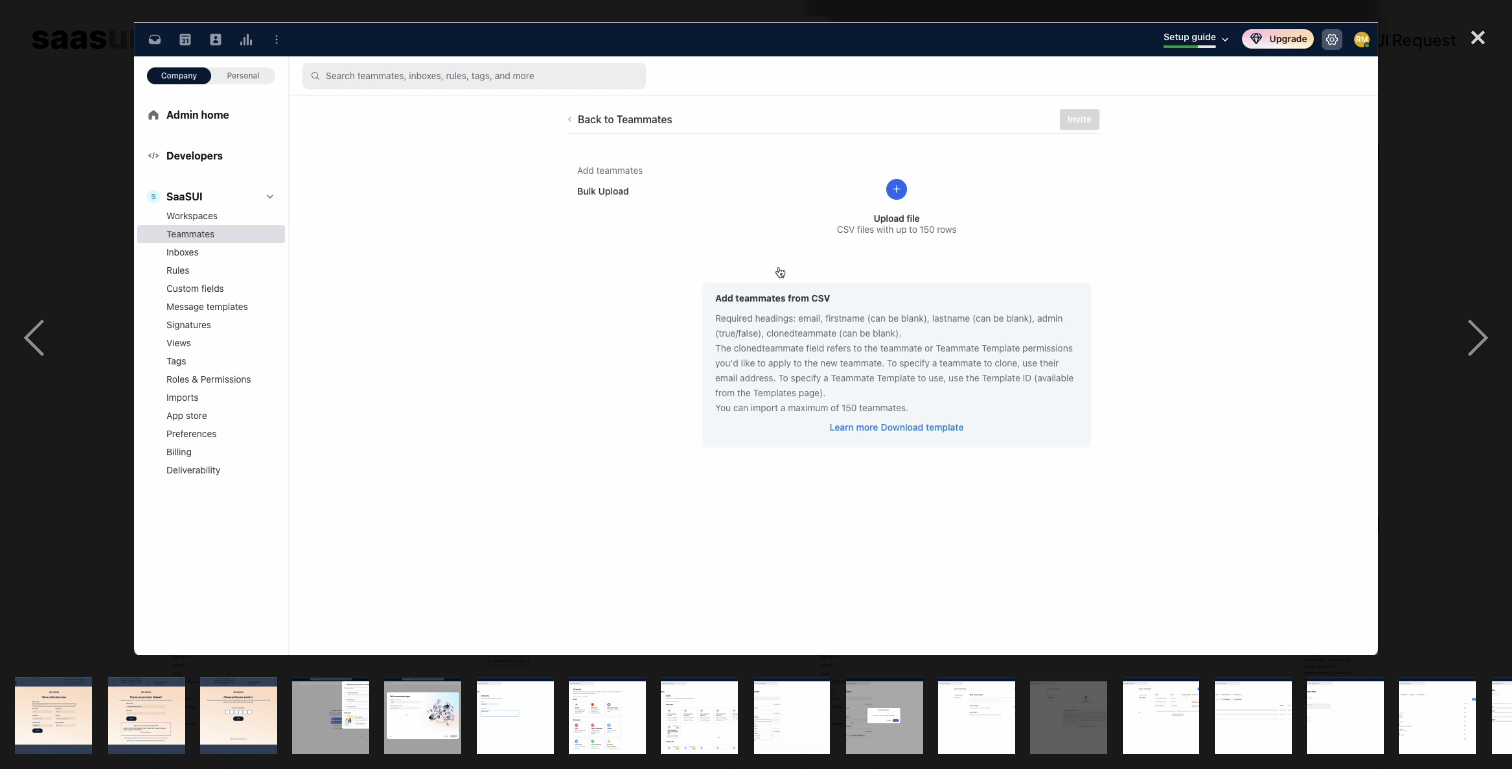 click at bounding box center [607, 715] 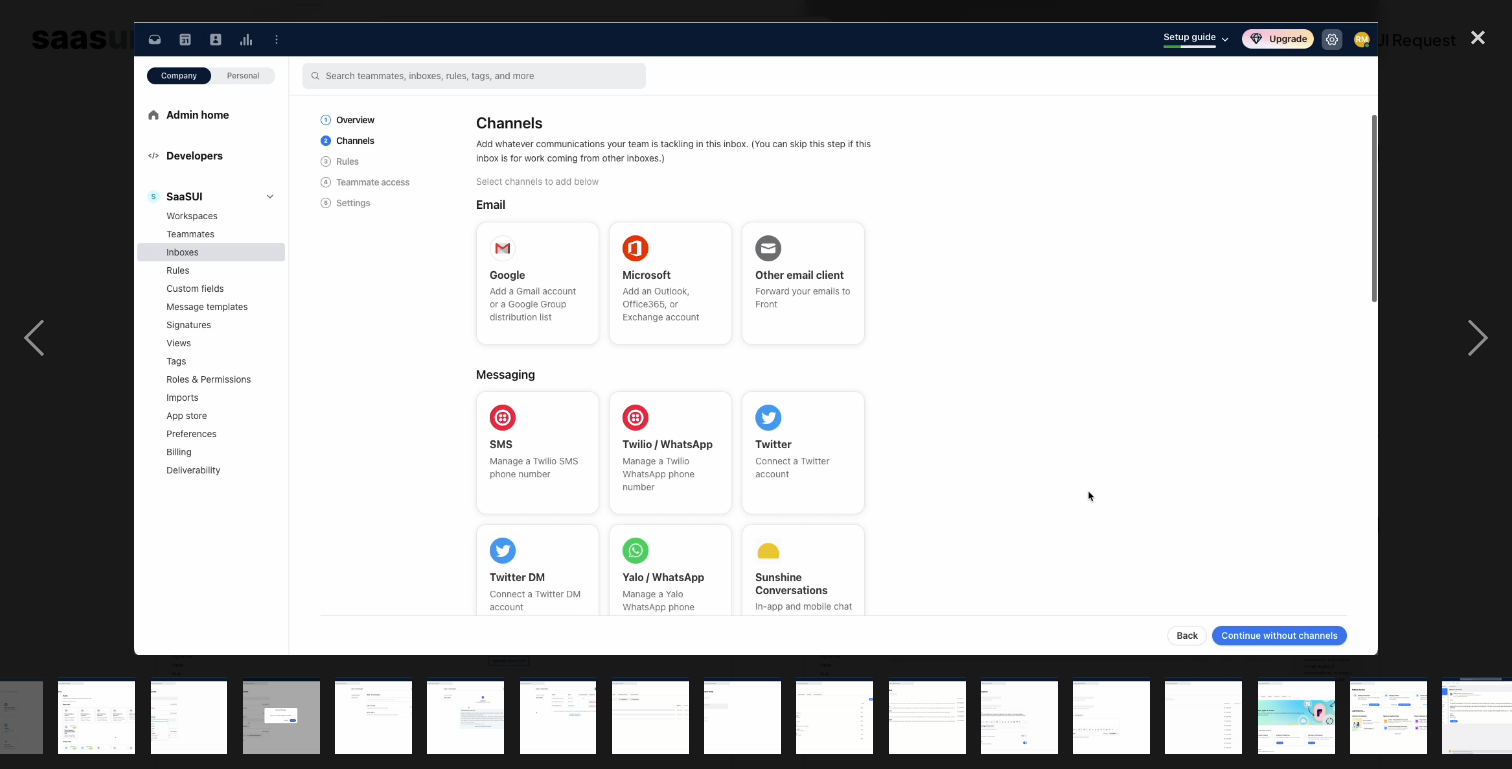 scroll, scrollTop: 0, scrollLeft: 810, axis: horizontal 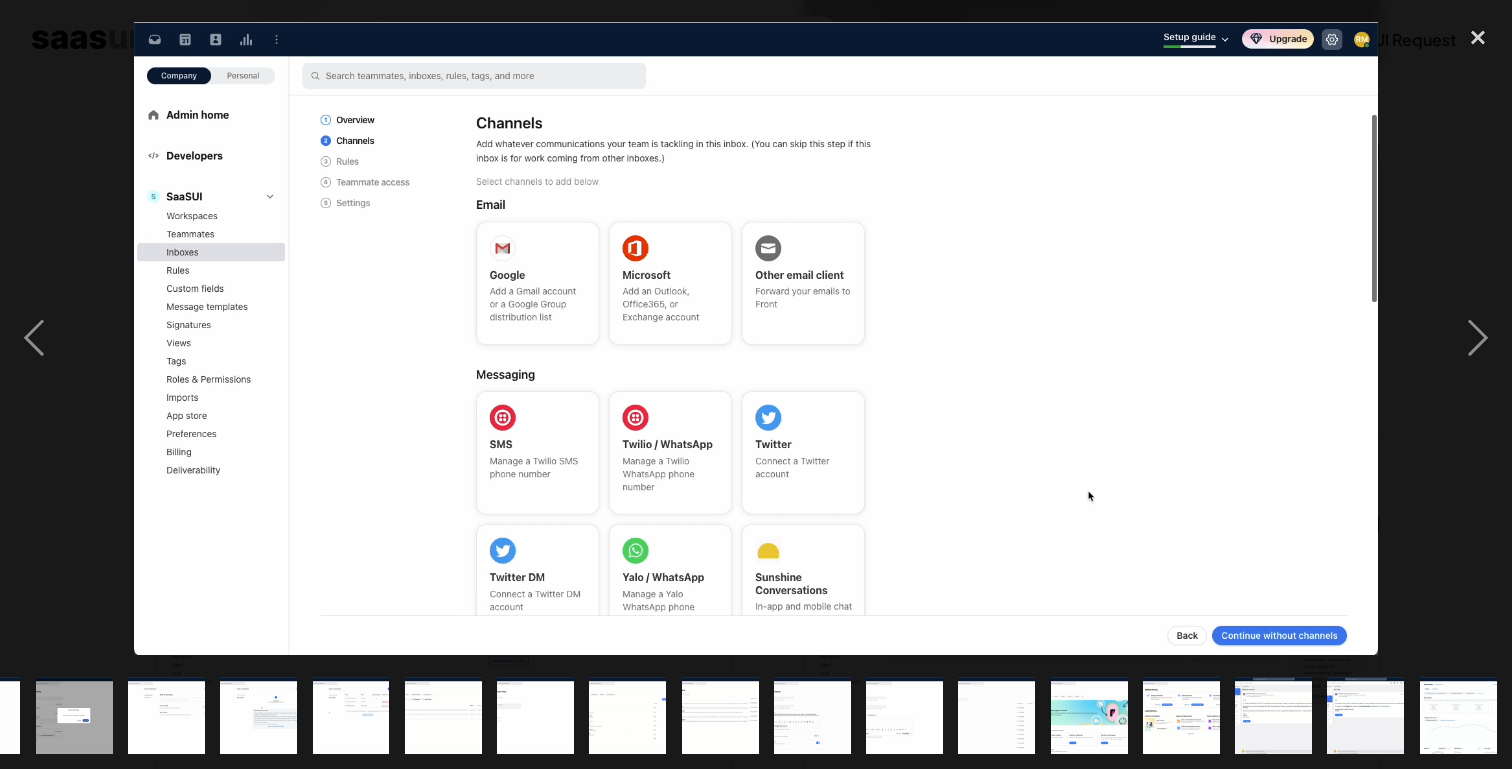click at bounding box center [443, 715] 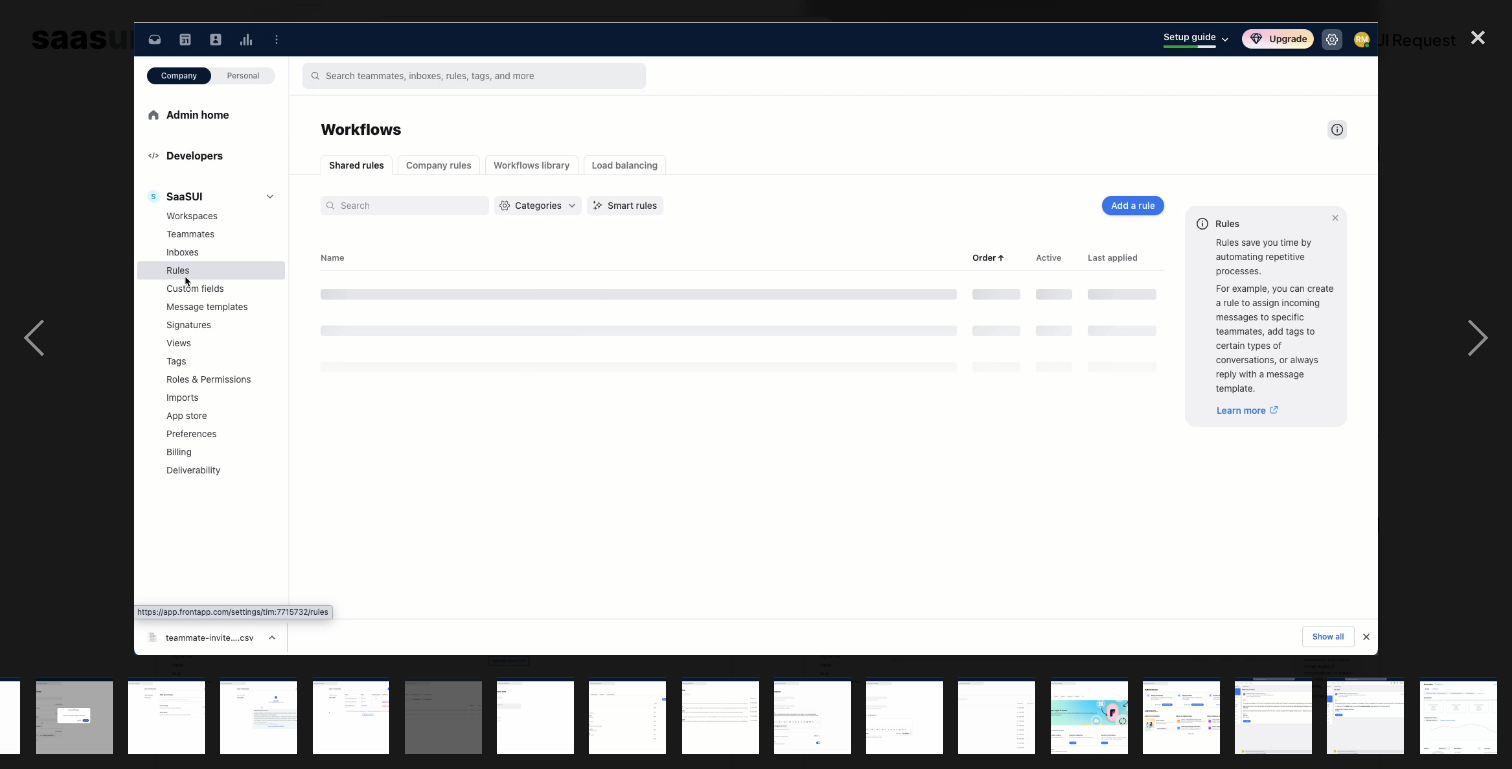 click at bounding box center (1181, 715) 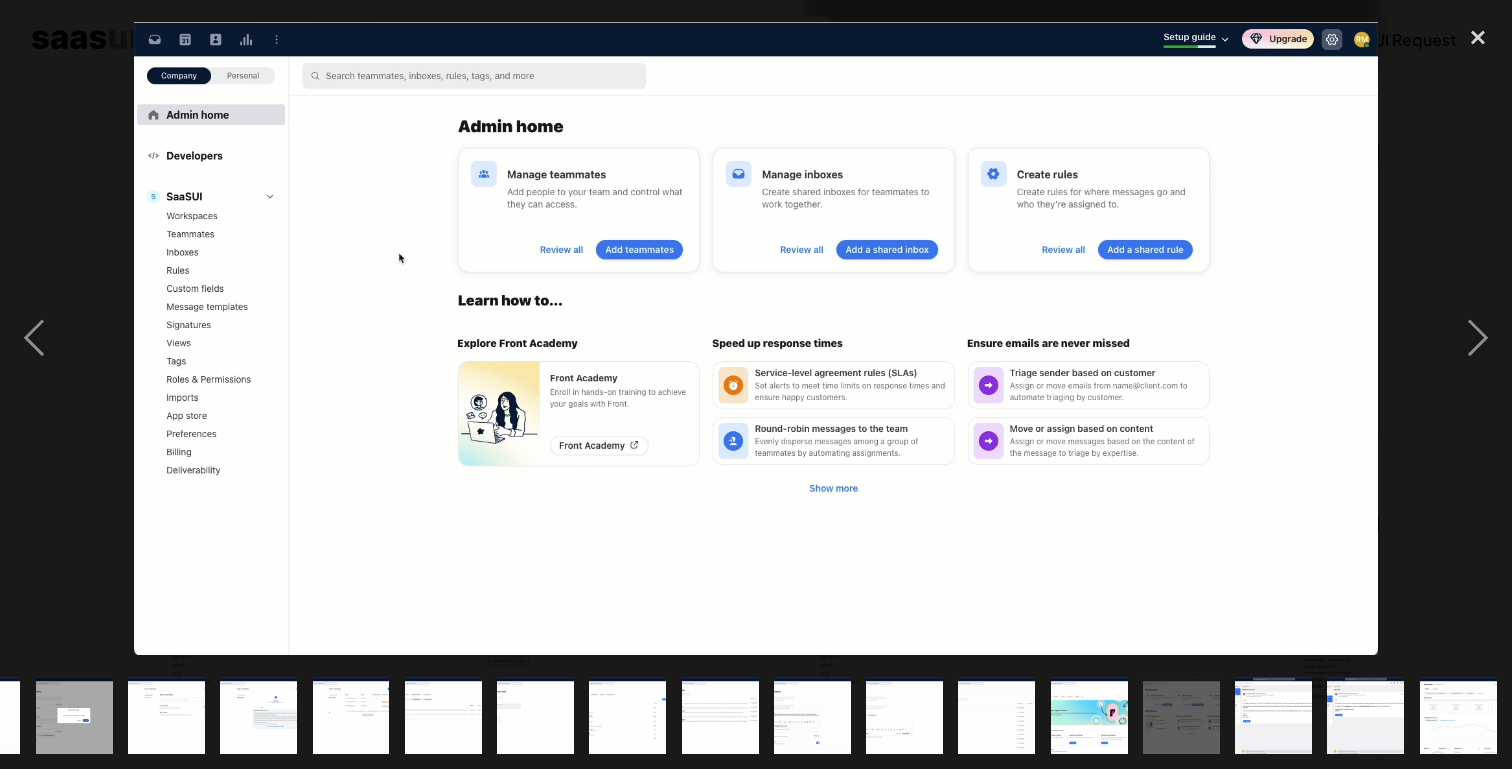 click at bounding box center (1365, 715) 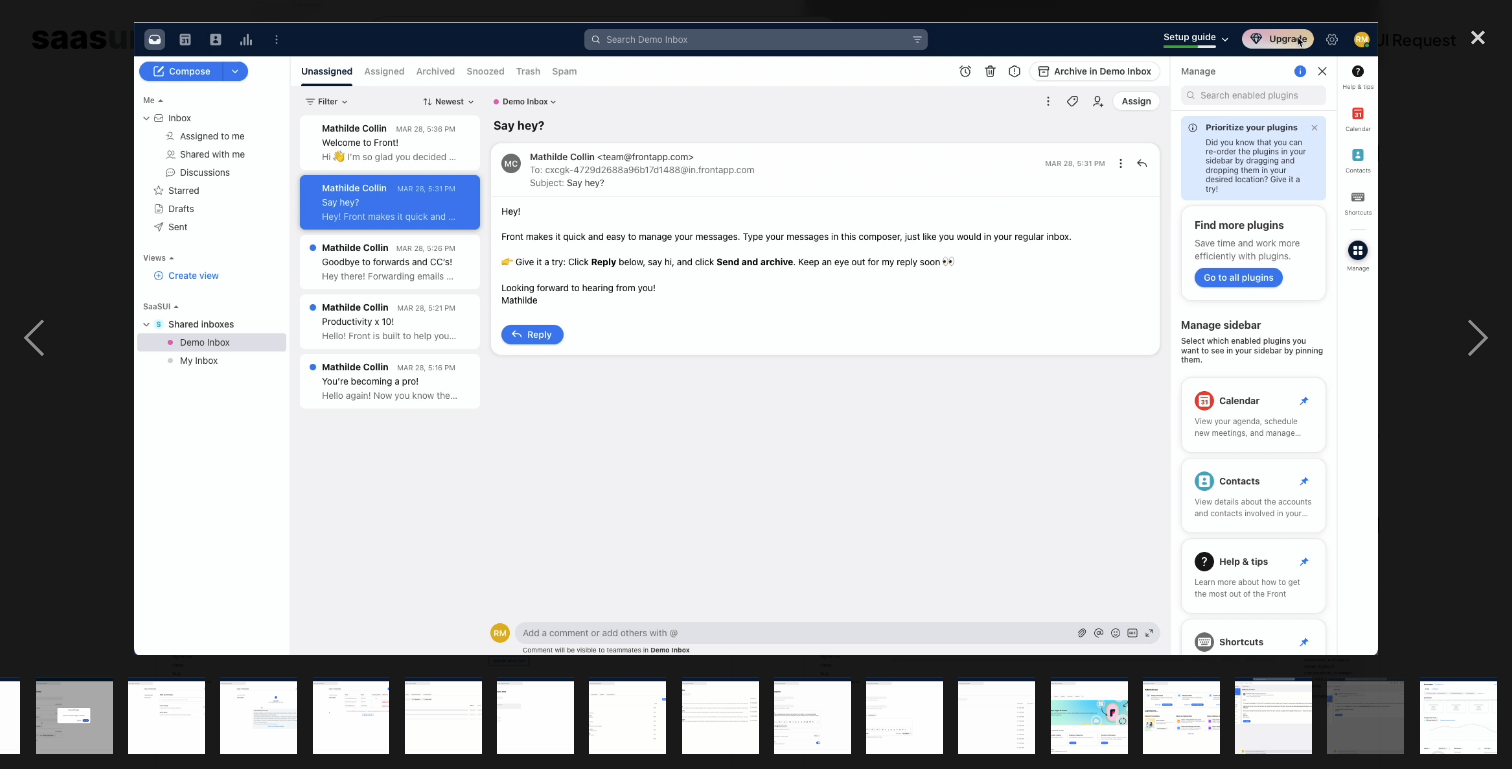 click at bounding box center [443, 715] 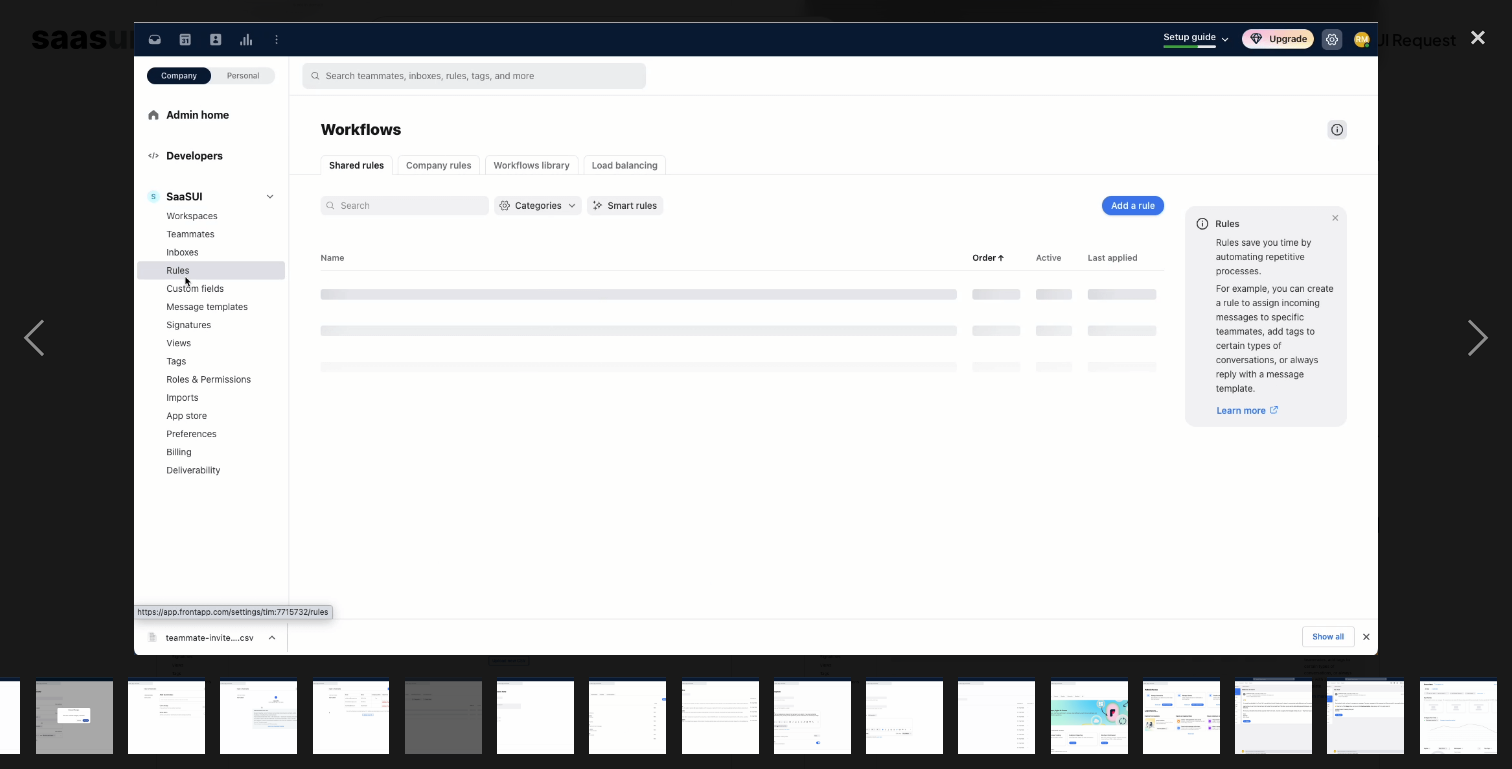 click at bounding box center [166, 715] 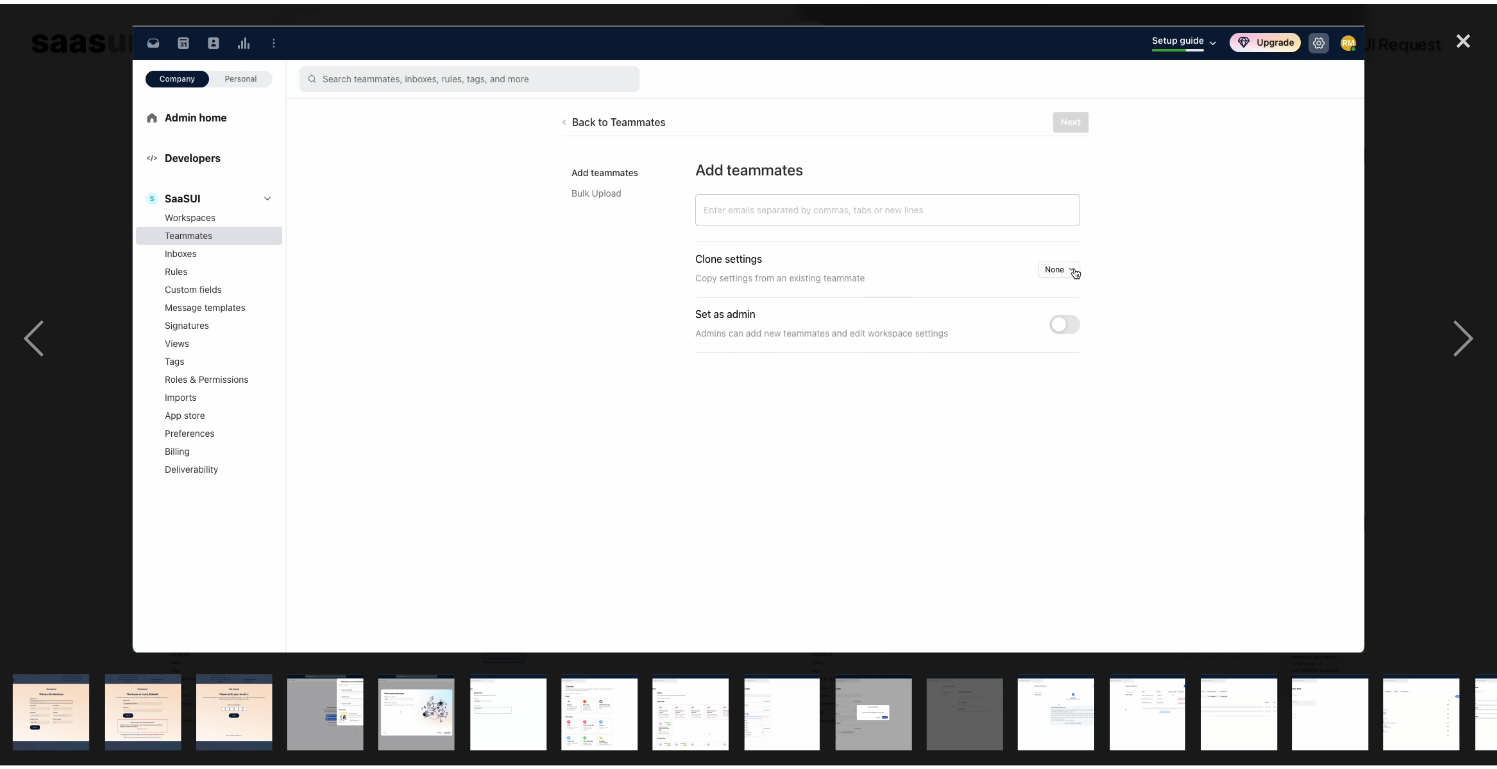 scroll, scrollTop: 0, scrollLeft: 0, axis: both 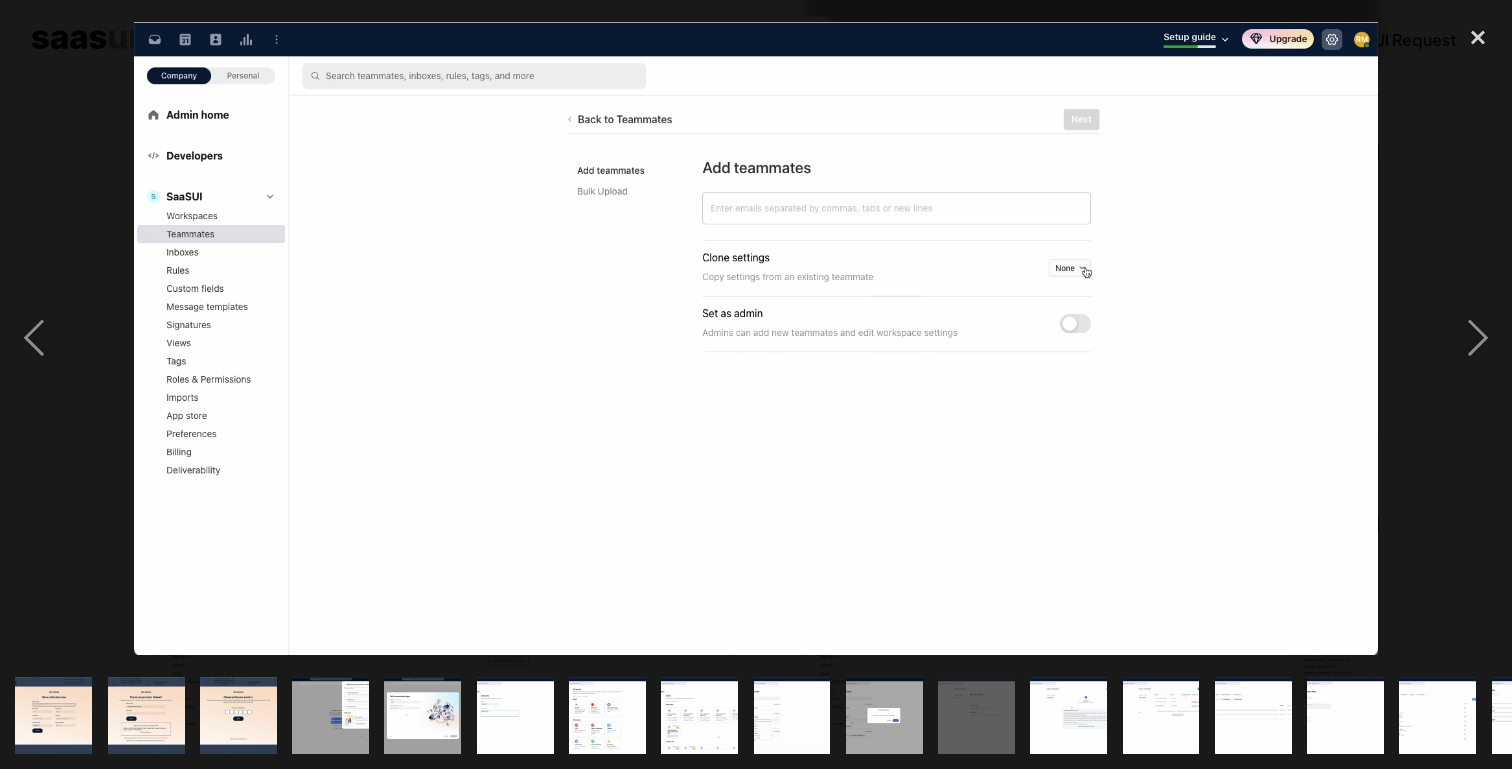 click at bounding box center (607, 715) 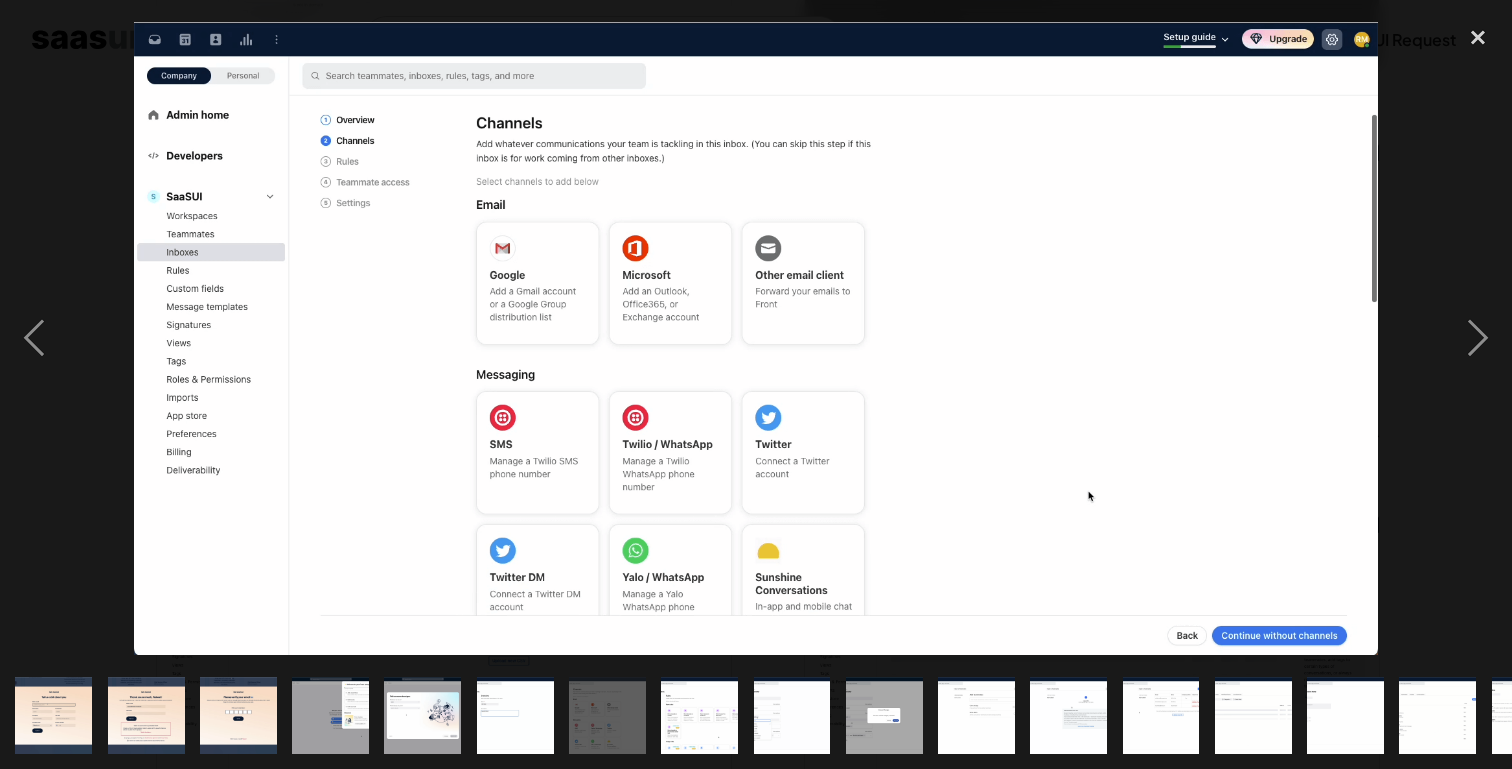 click at bounding box center (699, 715) 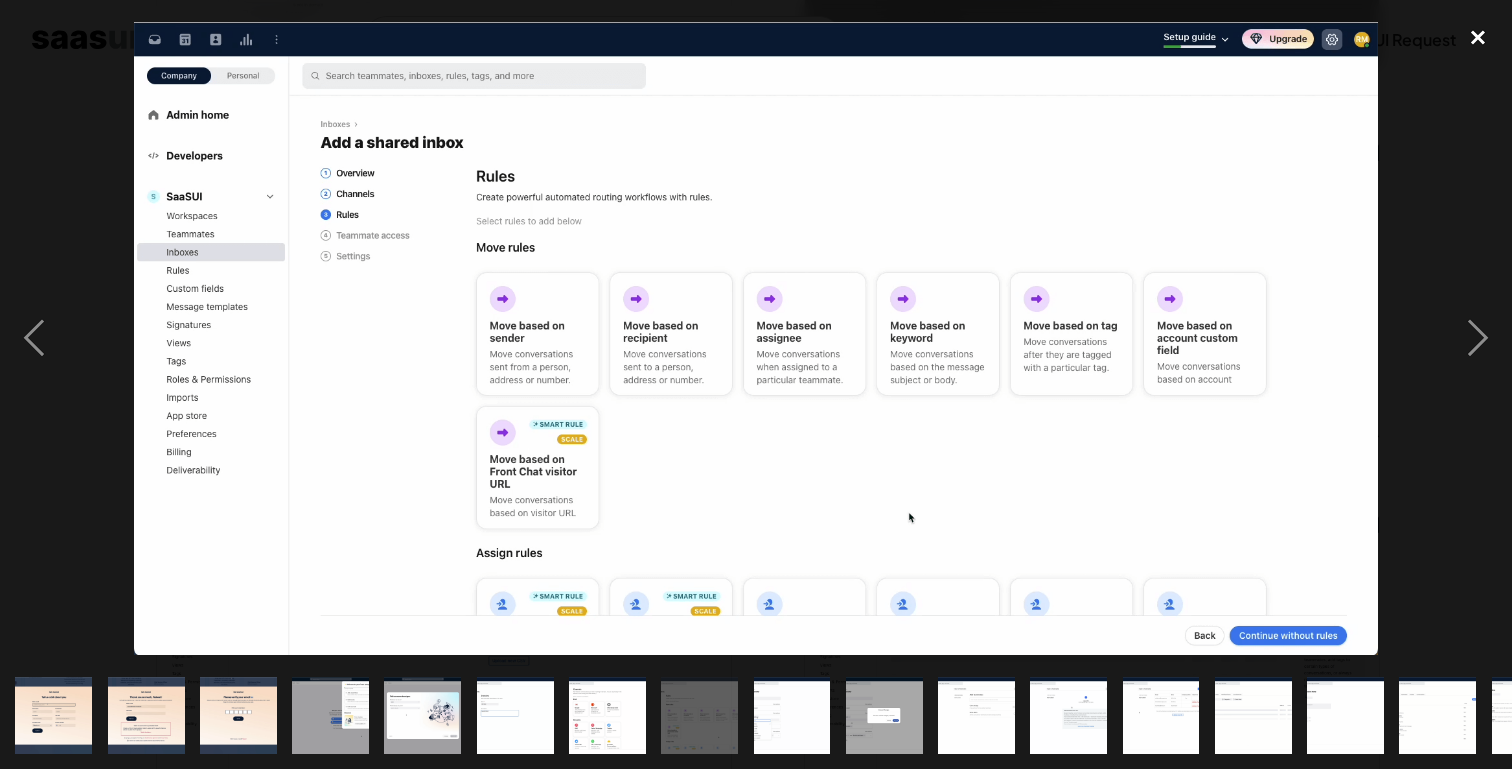 click at bounding box center (1478, 37) 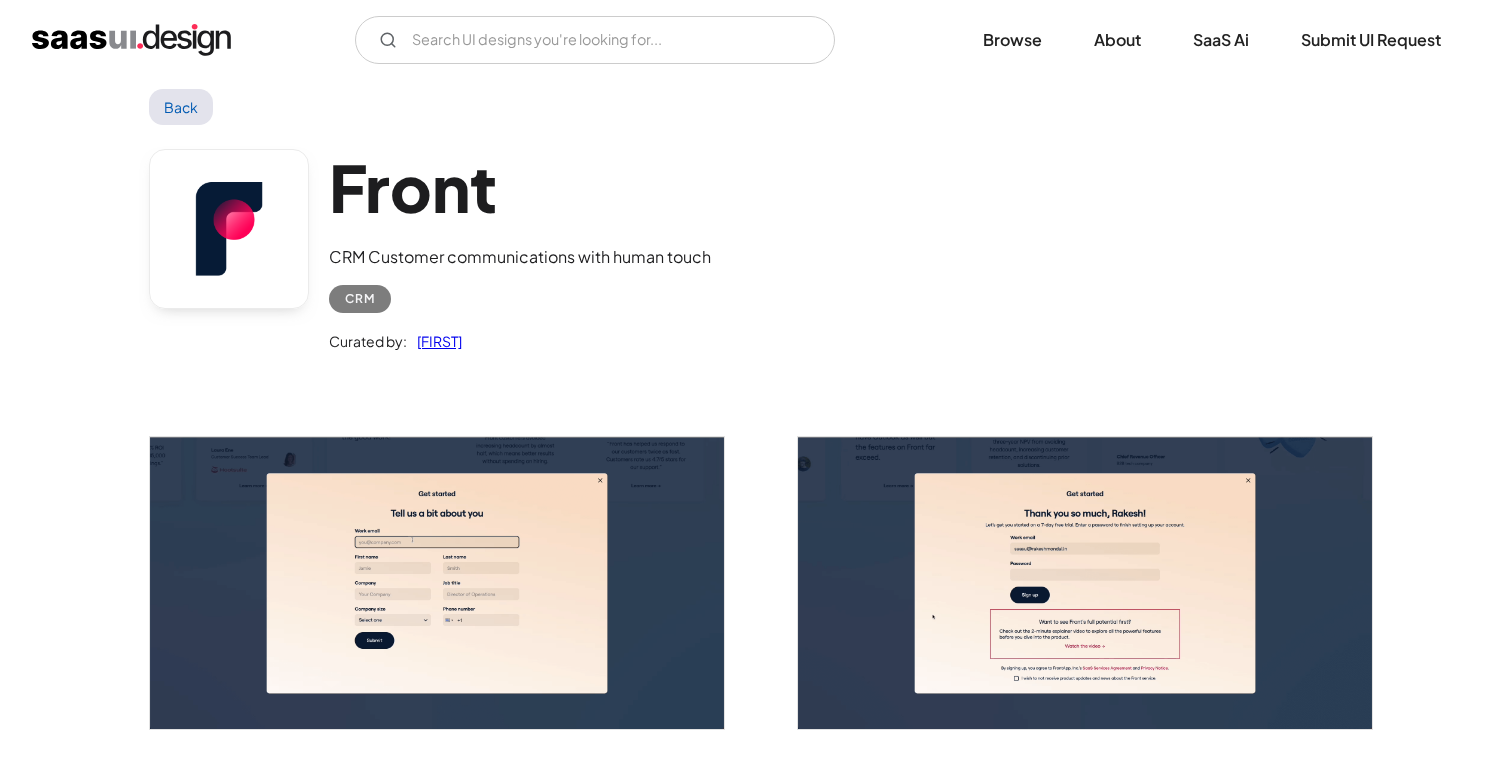 scroll, scrollTop: 29, scrollLeft: 0, axis: vertical 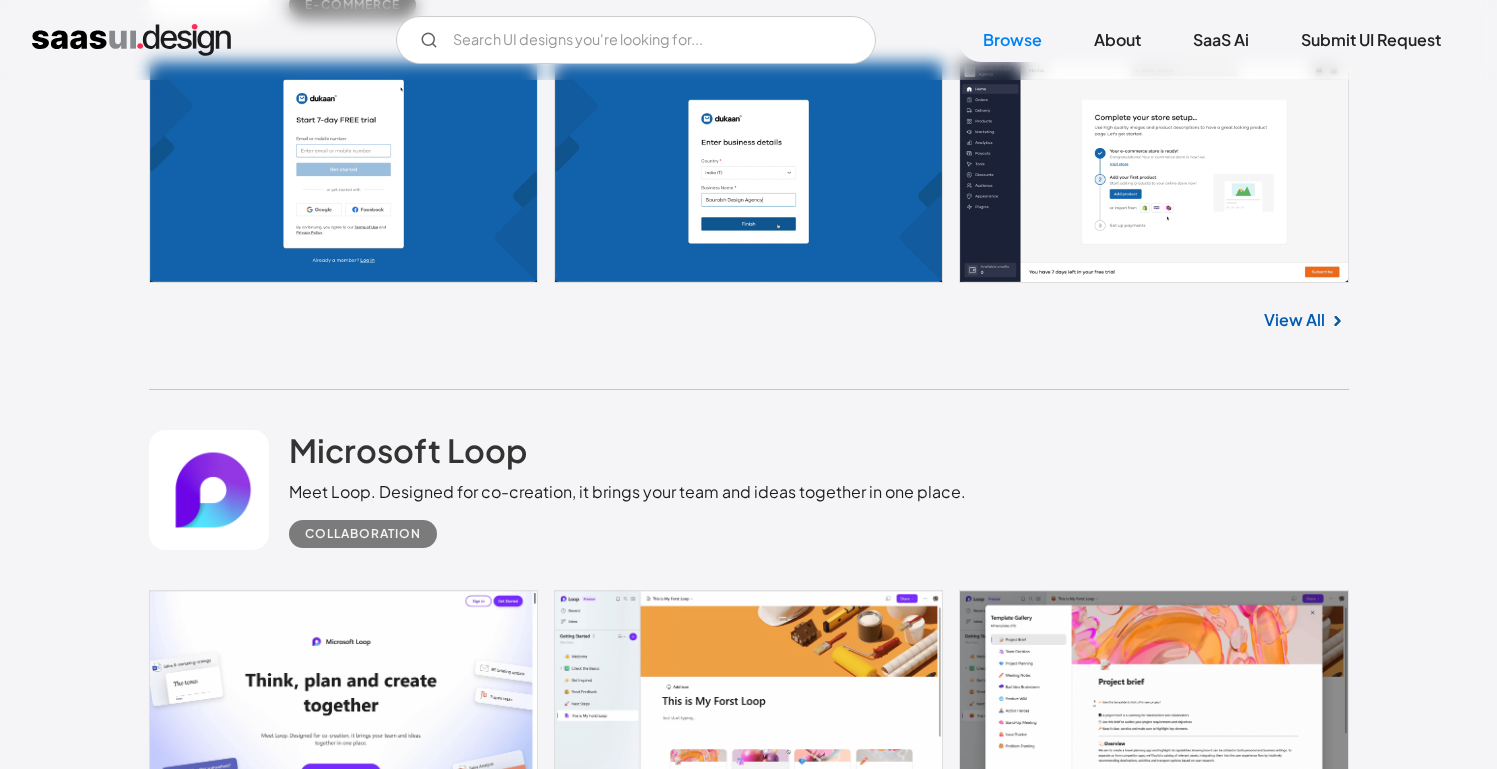 click at bounding box center [749, 11940] 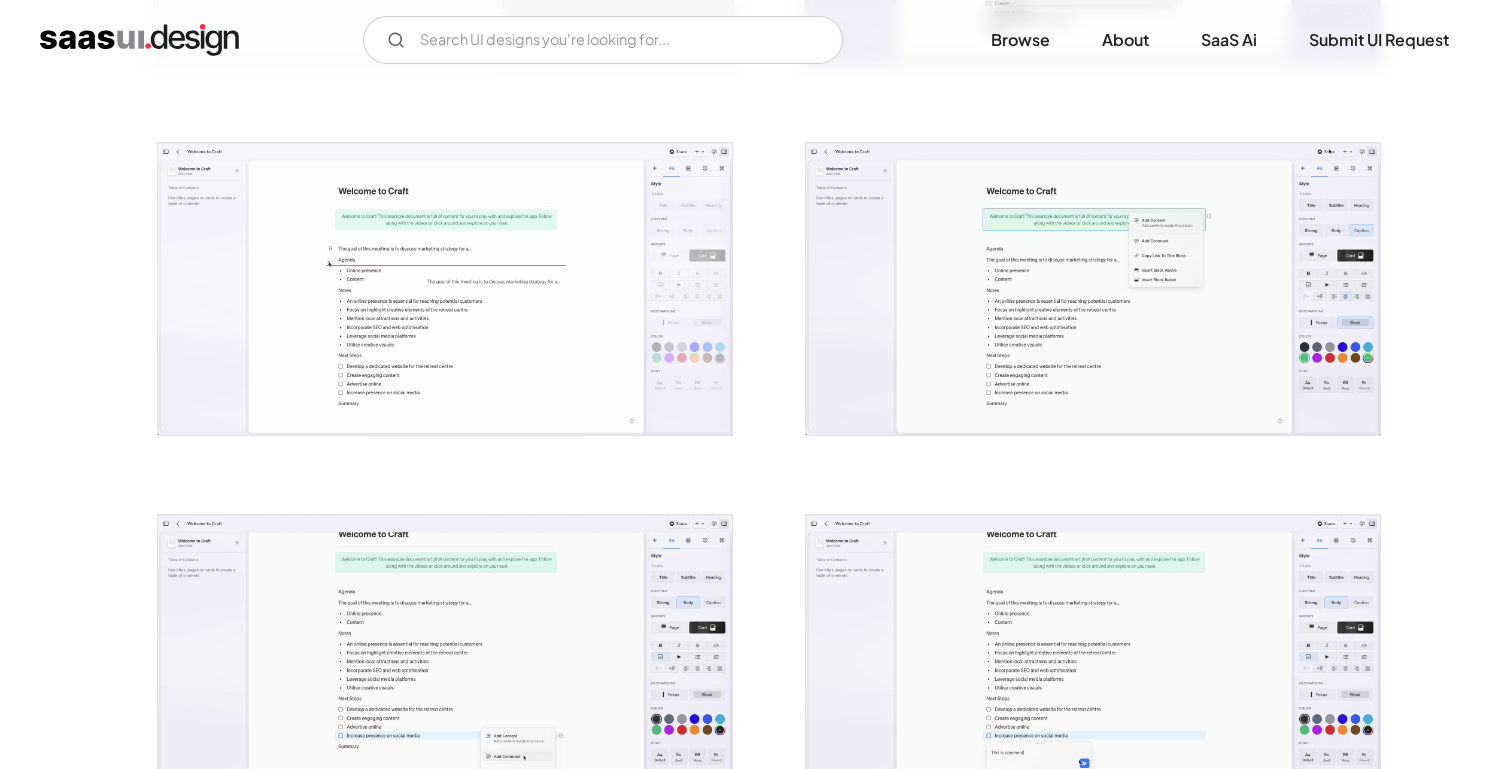 scroll, scrollTop: 1440, scrollLeft: 0, axis: vertical 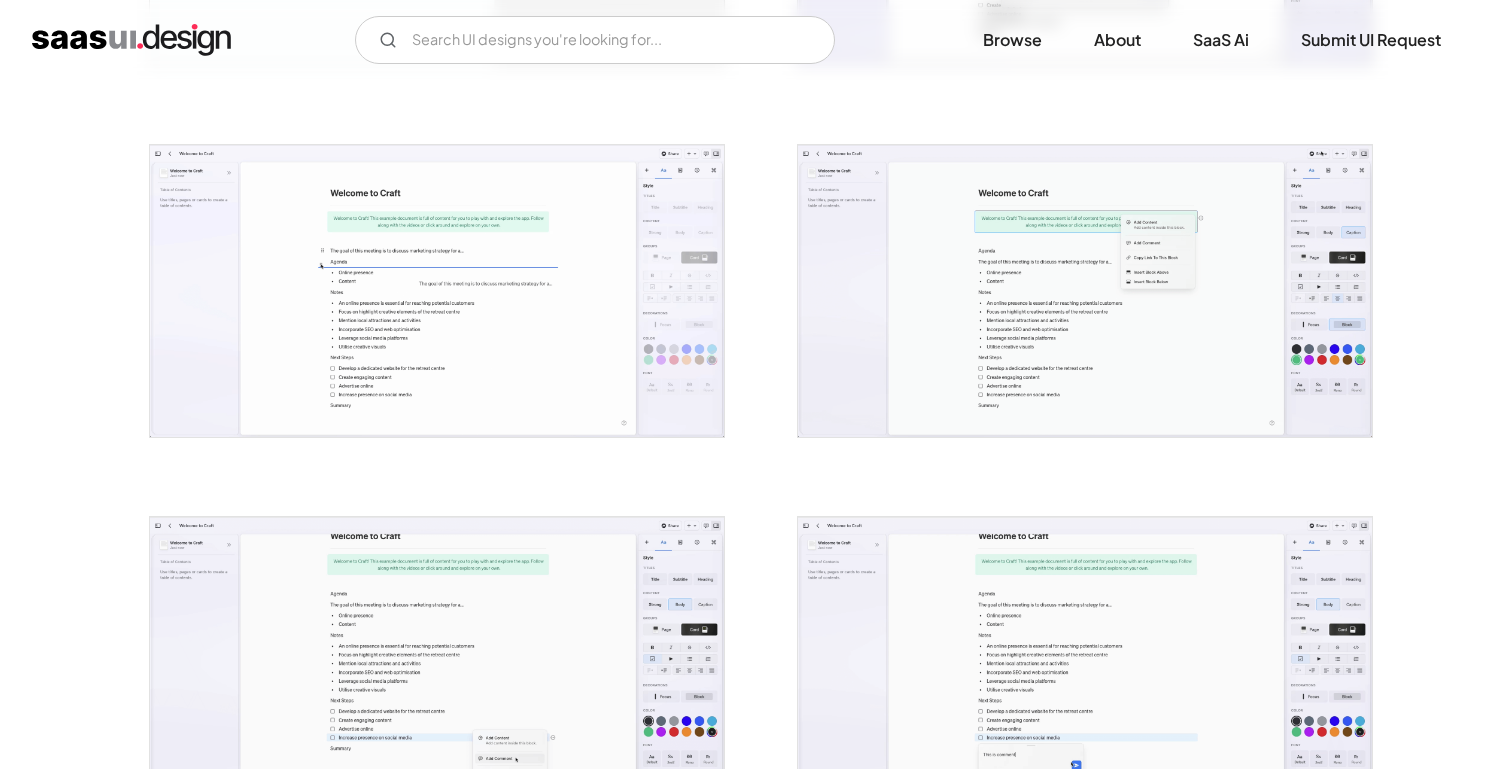 click at bounding box center [1085, 291] 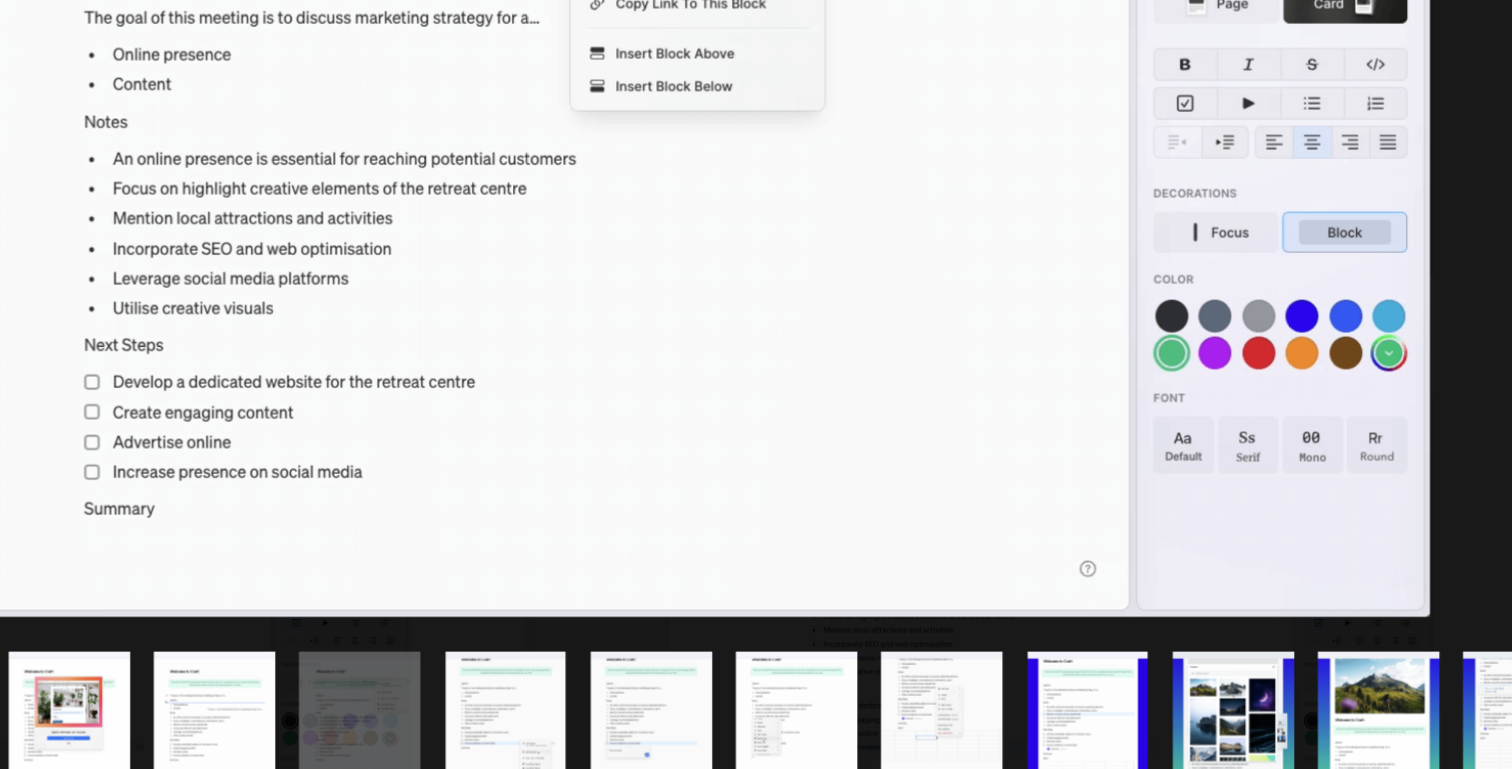 scroll, scrollTop: 1440, scrollLeft: 0, axis: vertical 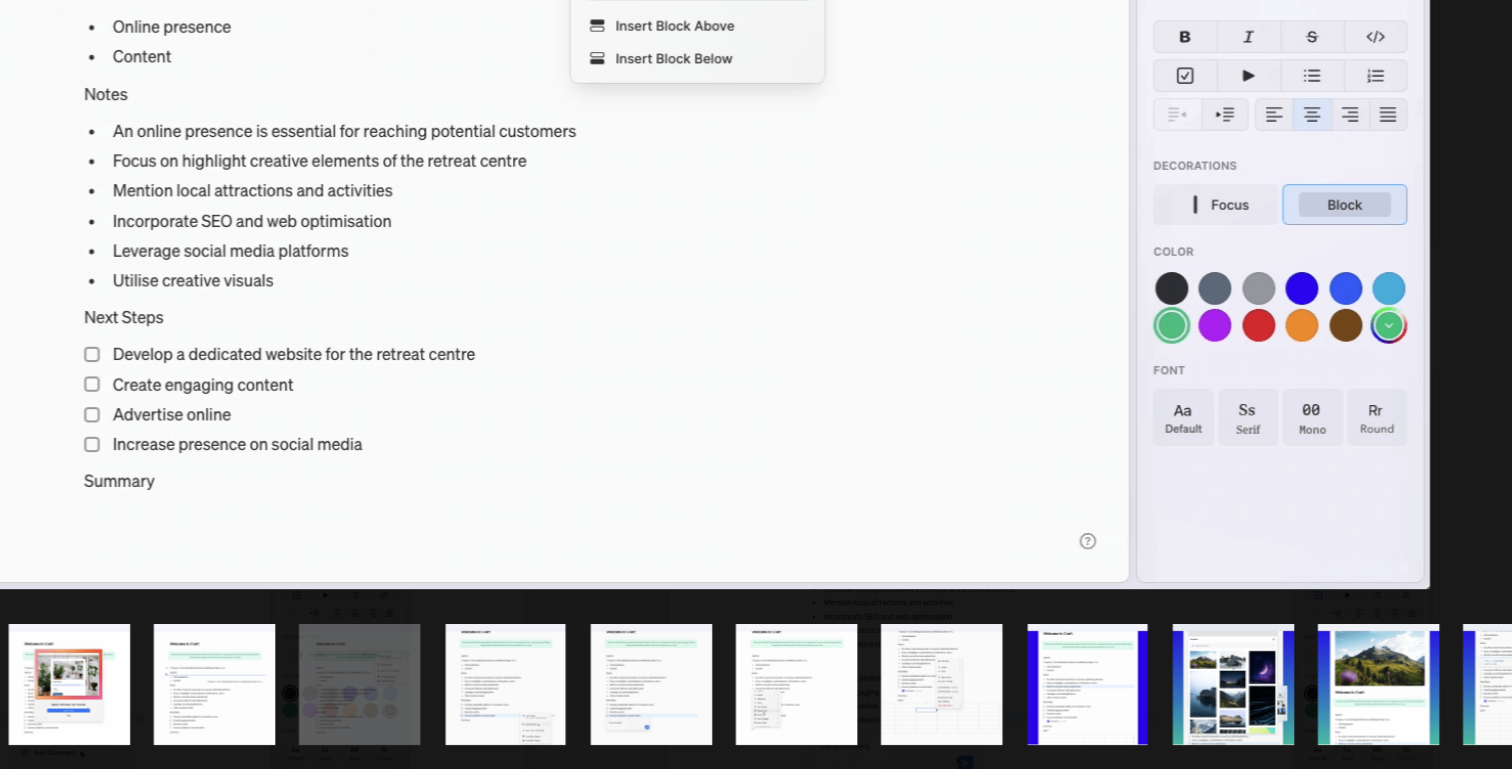 click at bounding box center (1253, 715) 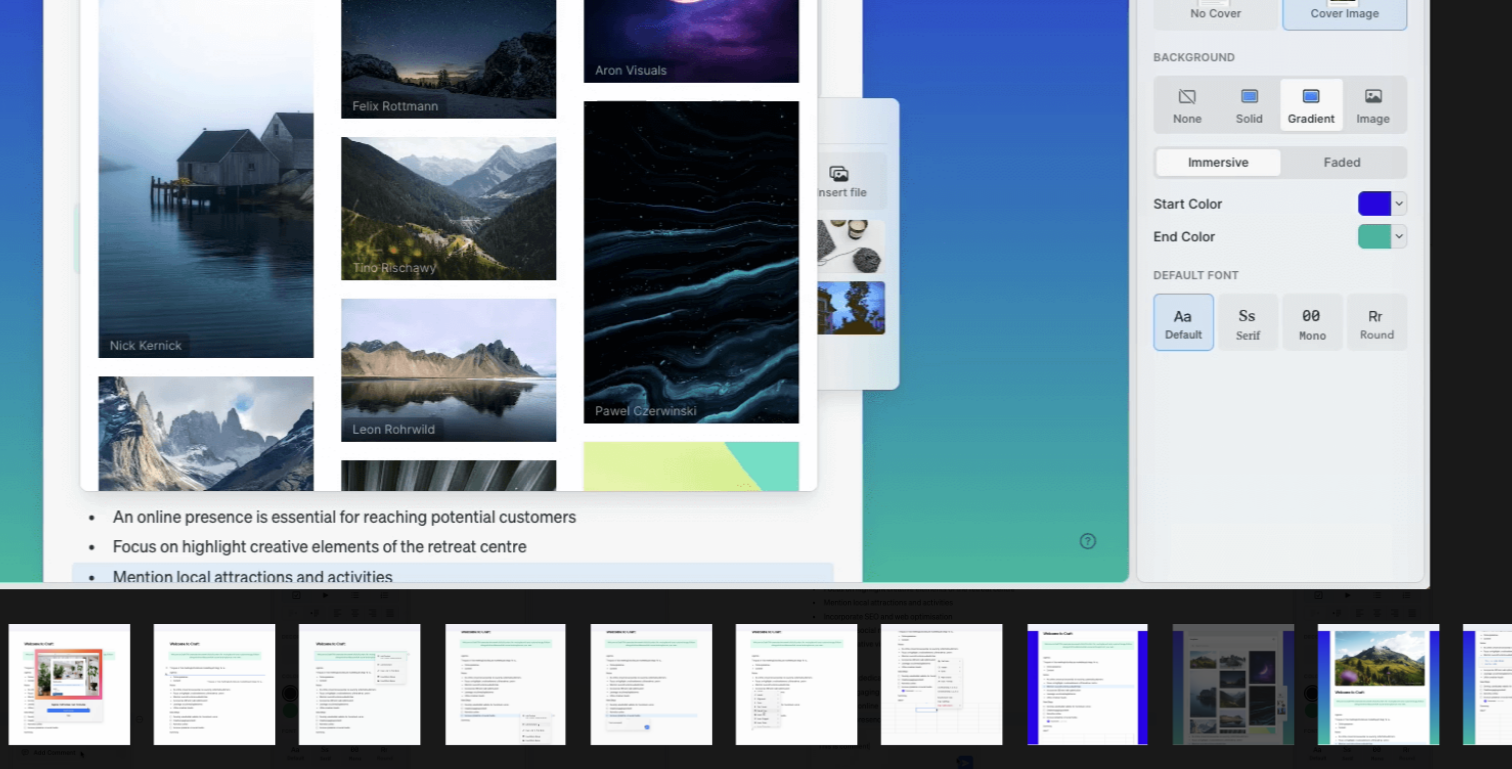 scroll, scrollTop: 1439, scrollLeft: 0, axis: vertical 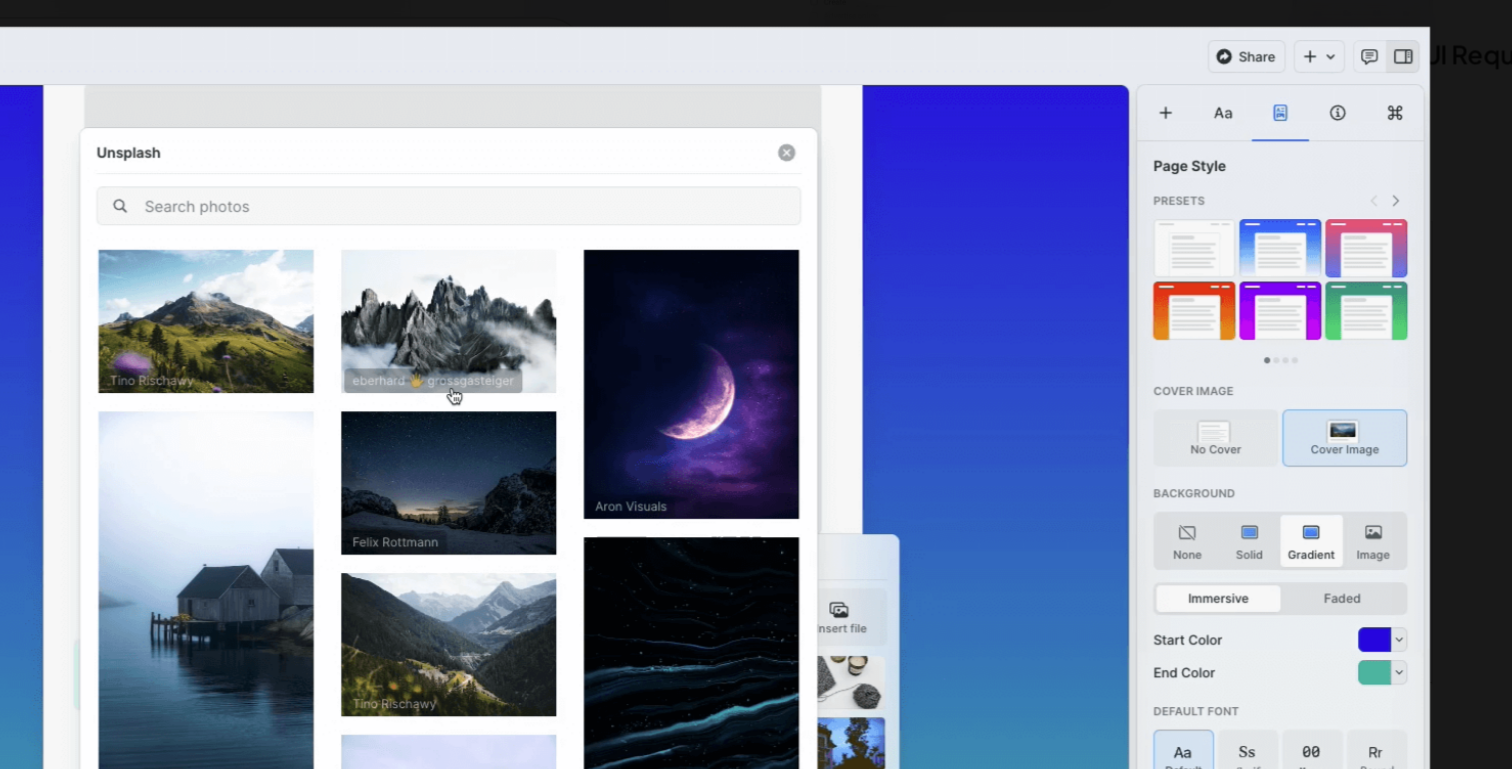 click at bounding box center (756, 338) 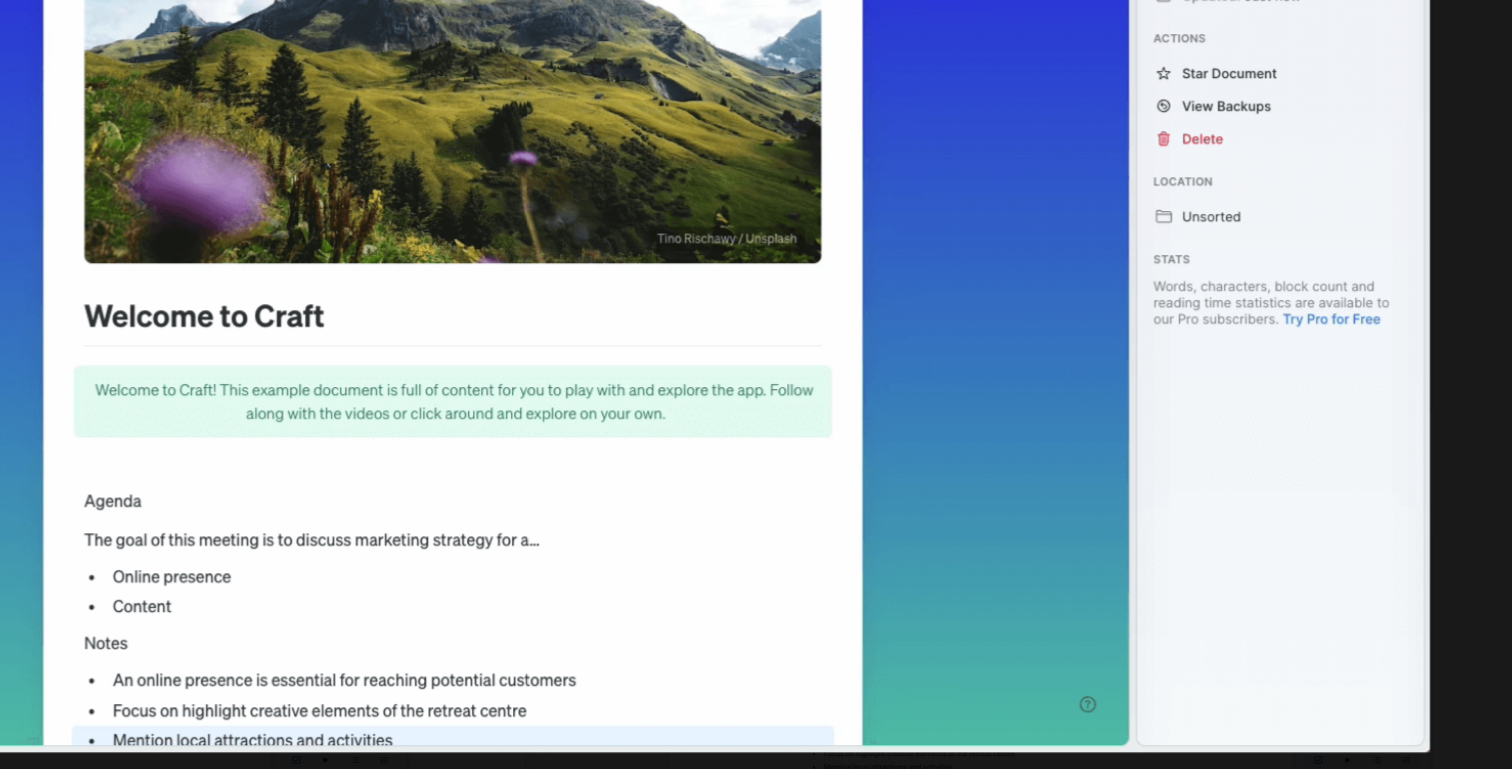 scroll, scrollTop: 1439, scrollLeft: 0, axis: vertical 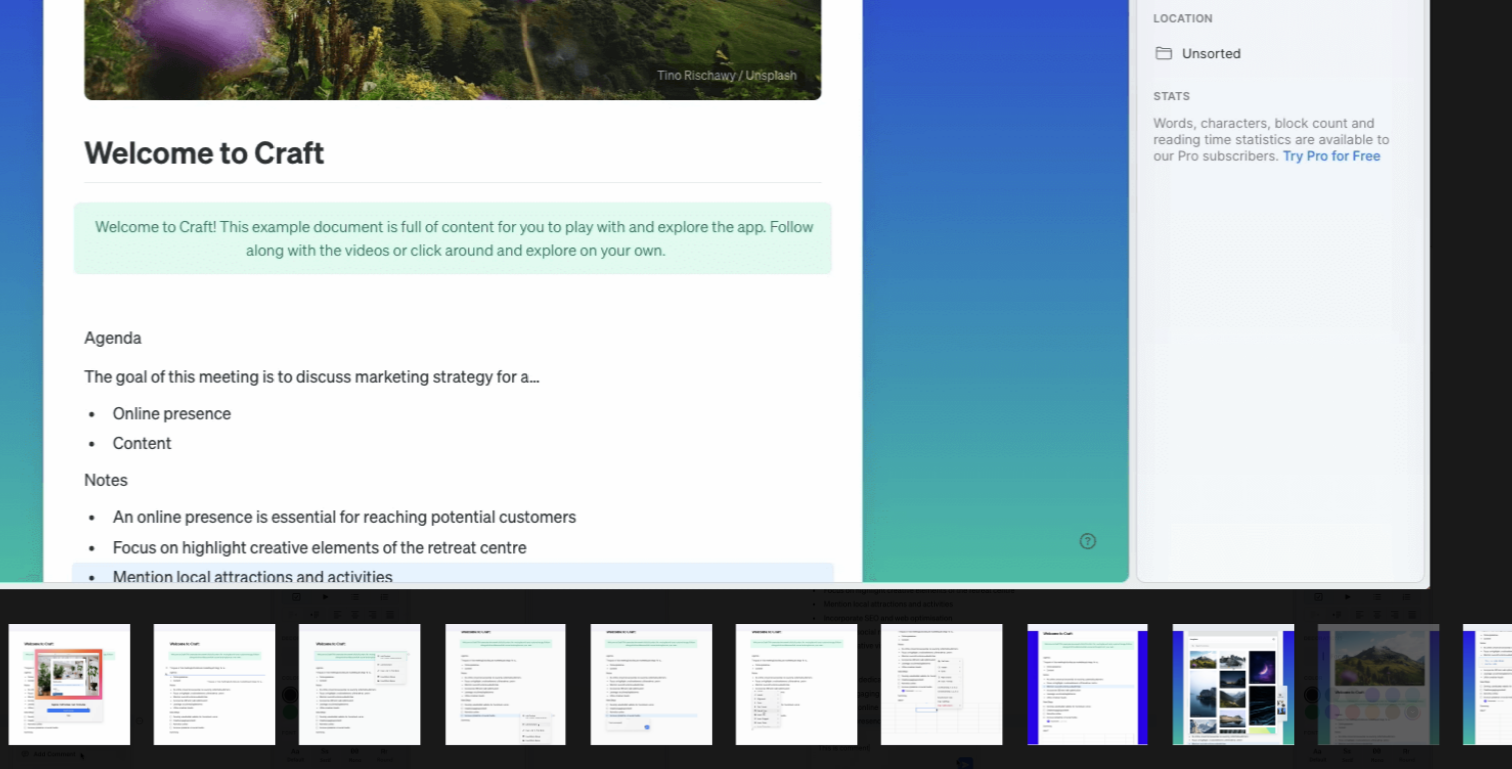 click at bounding box center (976, 715) 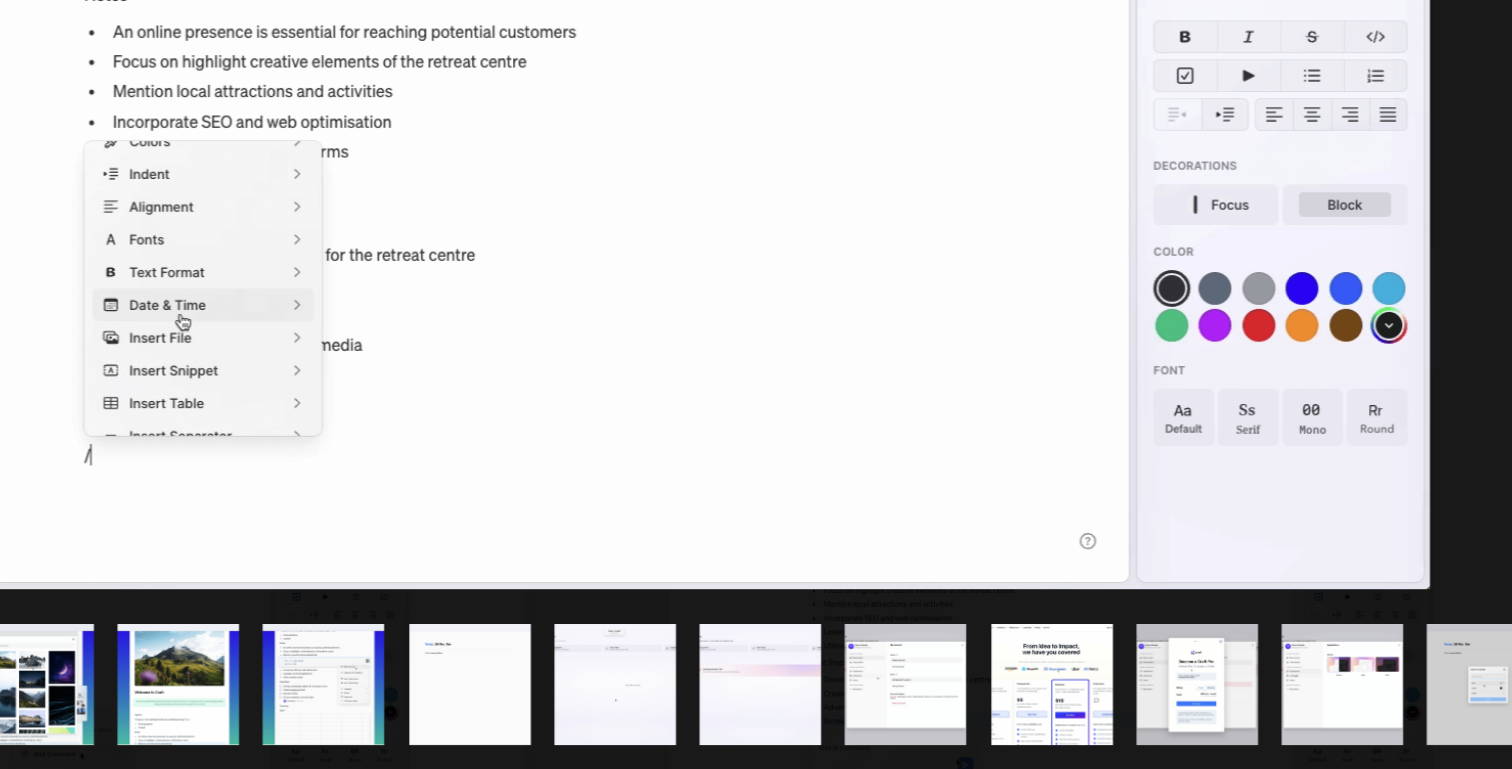 scroll, scrollTop: 0, scrollLeft: 810, axis: horizontal 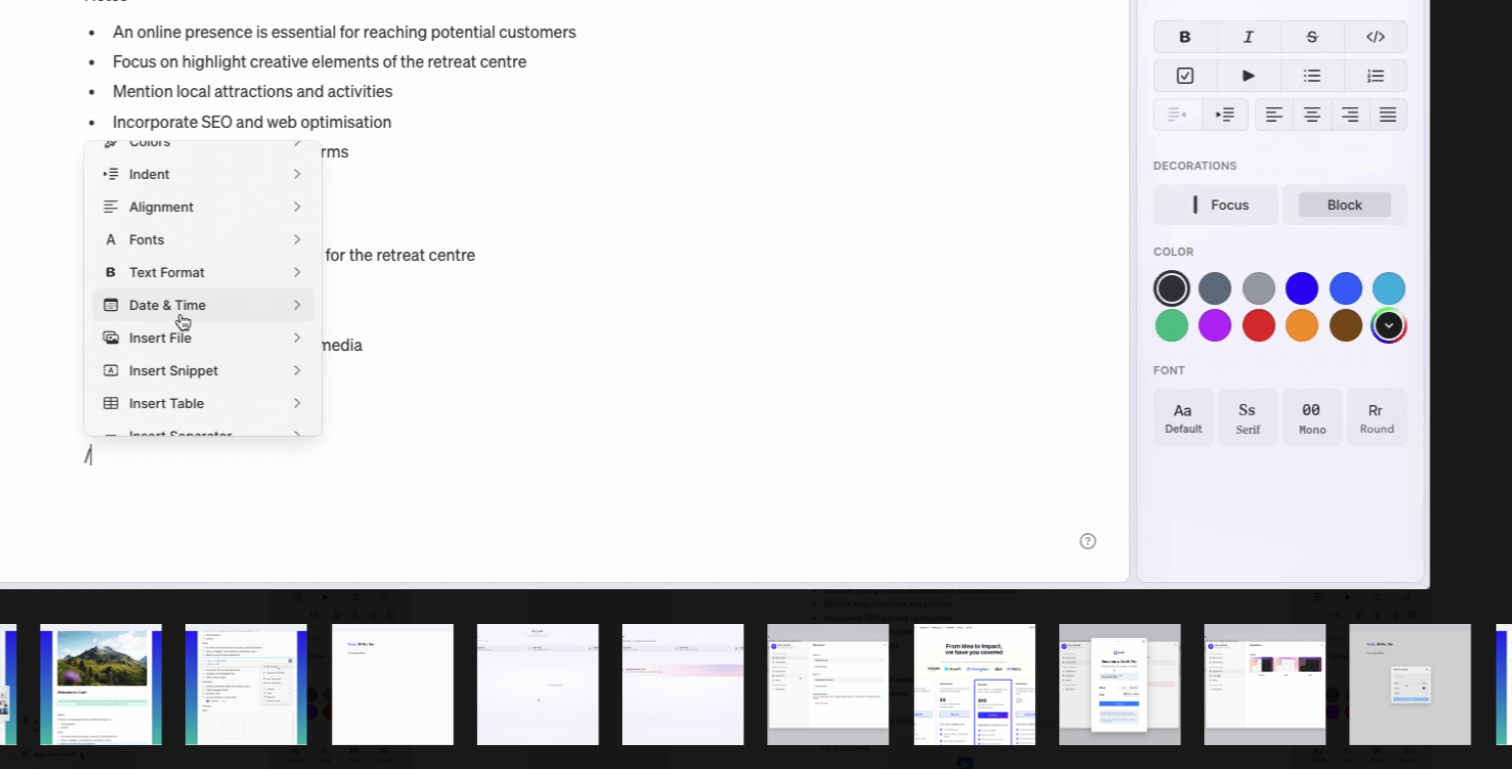 click at bounding box center (1089, 715) 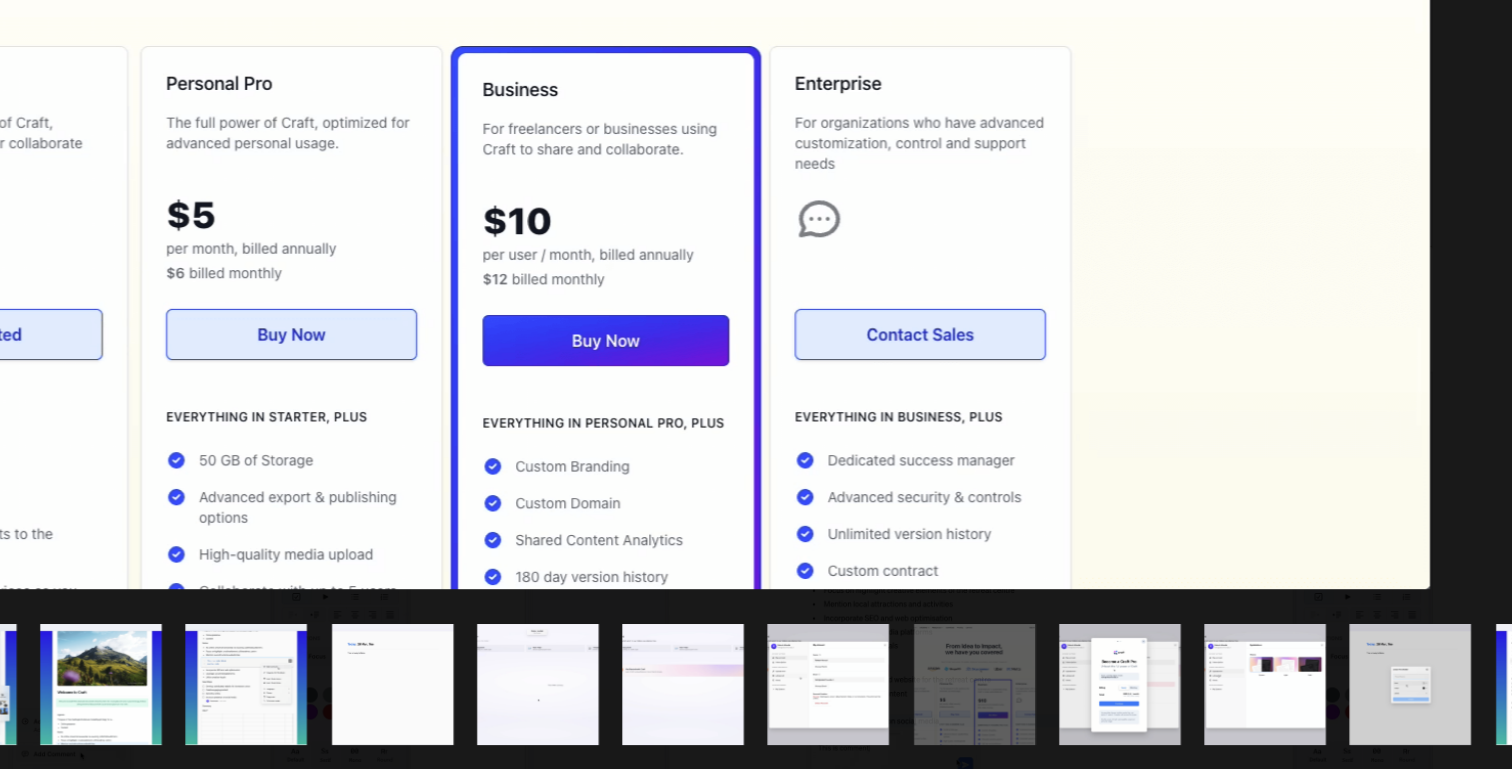 click at bounding box center [996, 715] 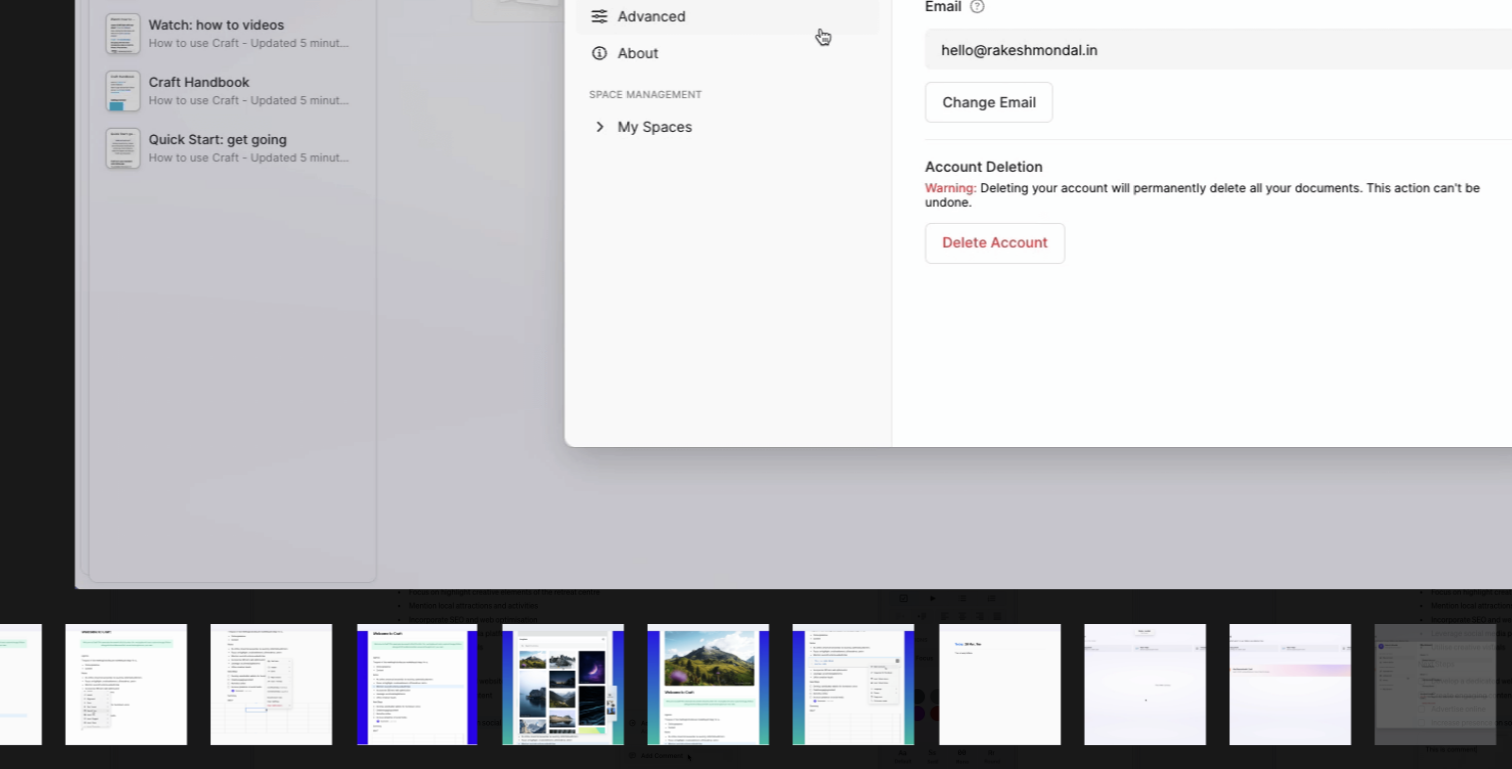 scroll, scrollTop: 1438, scrollLeft: 0, axis: vertical 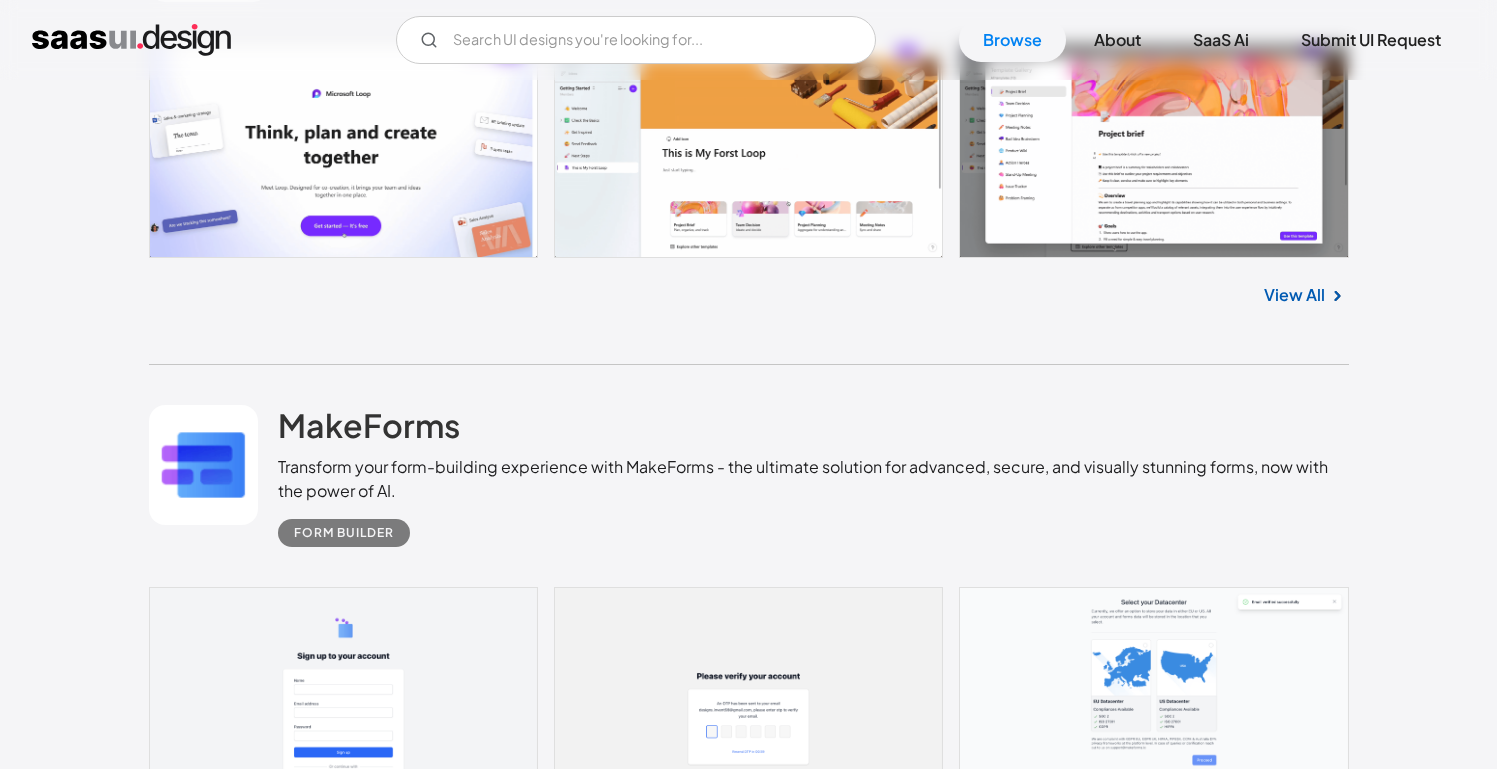 click at bounding box center (749, 15642) 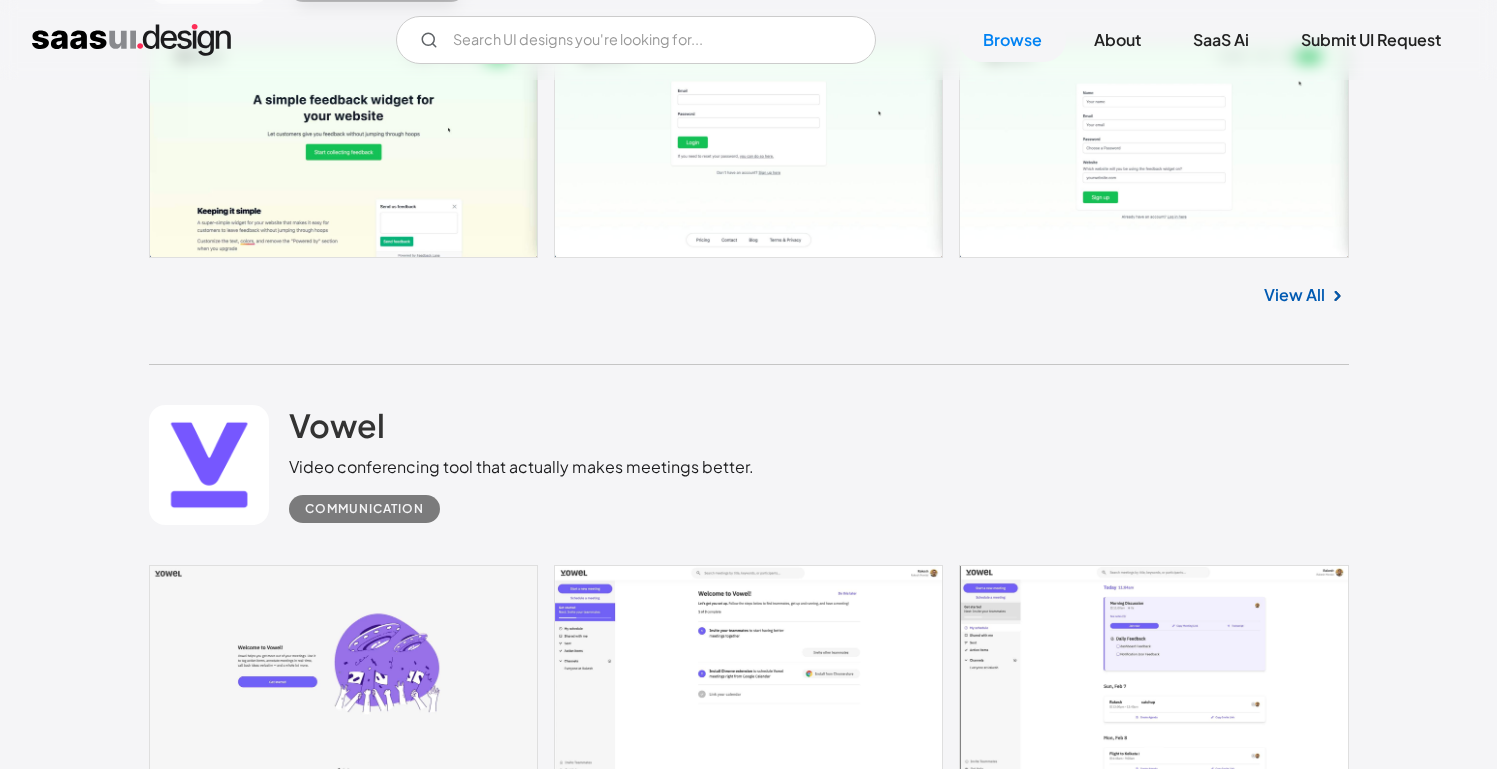 scroll, scrollTop: 32632, scrollLeft: 0, axis: vertical 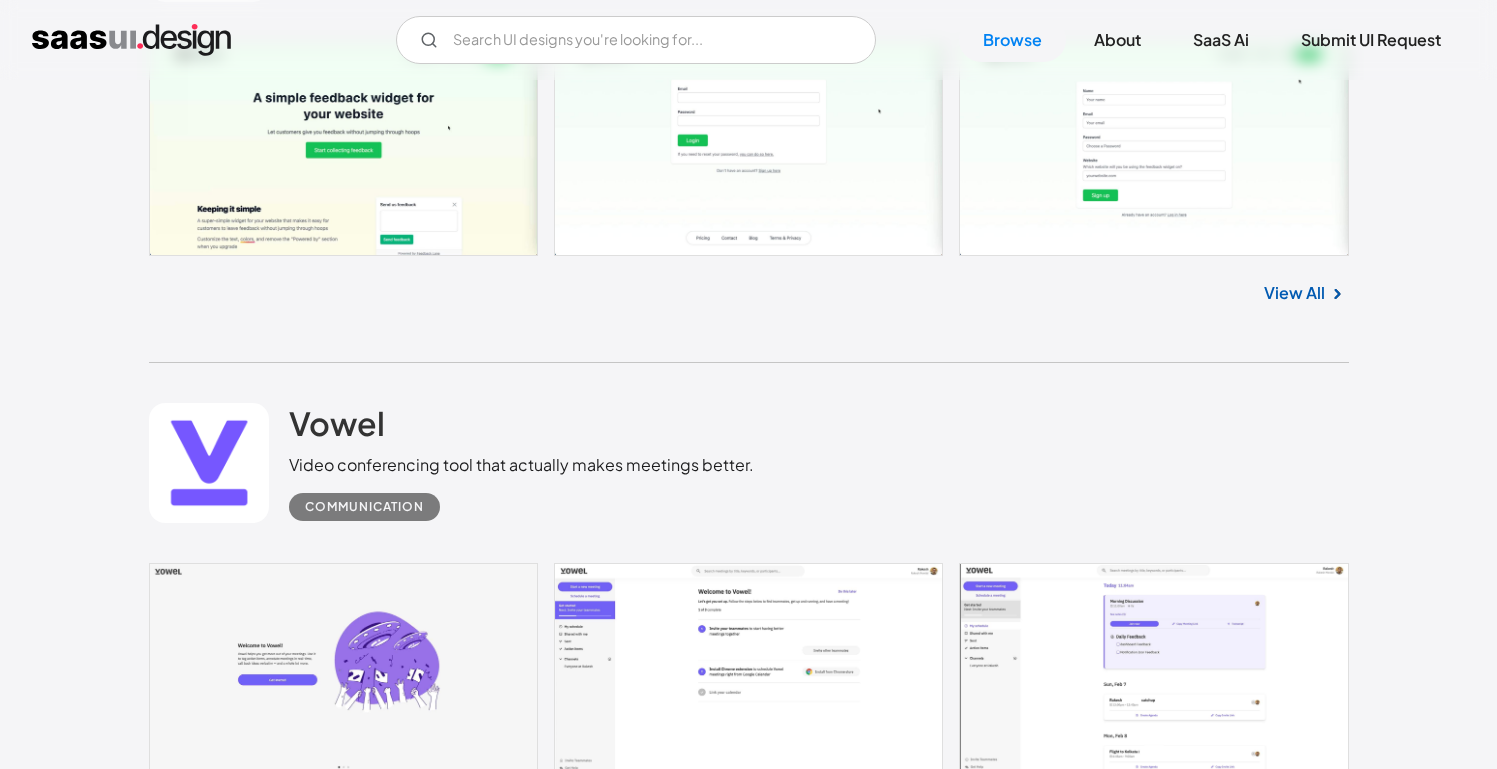 click on "View All" at bounding box center [1294, 15725] 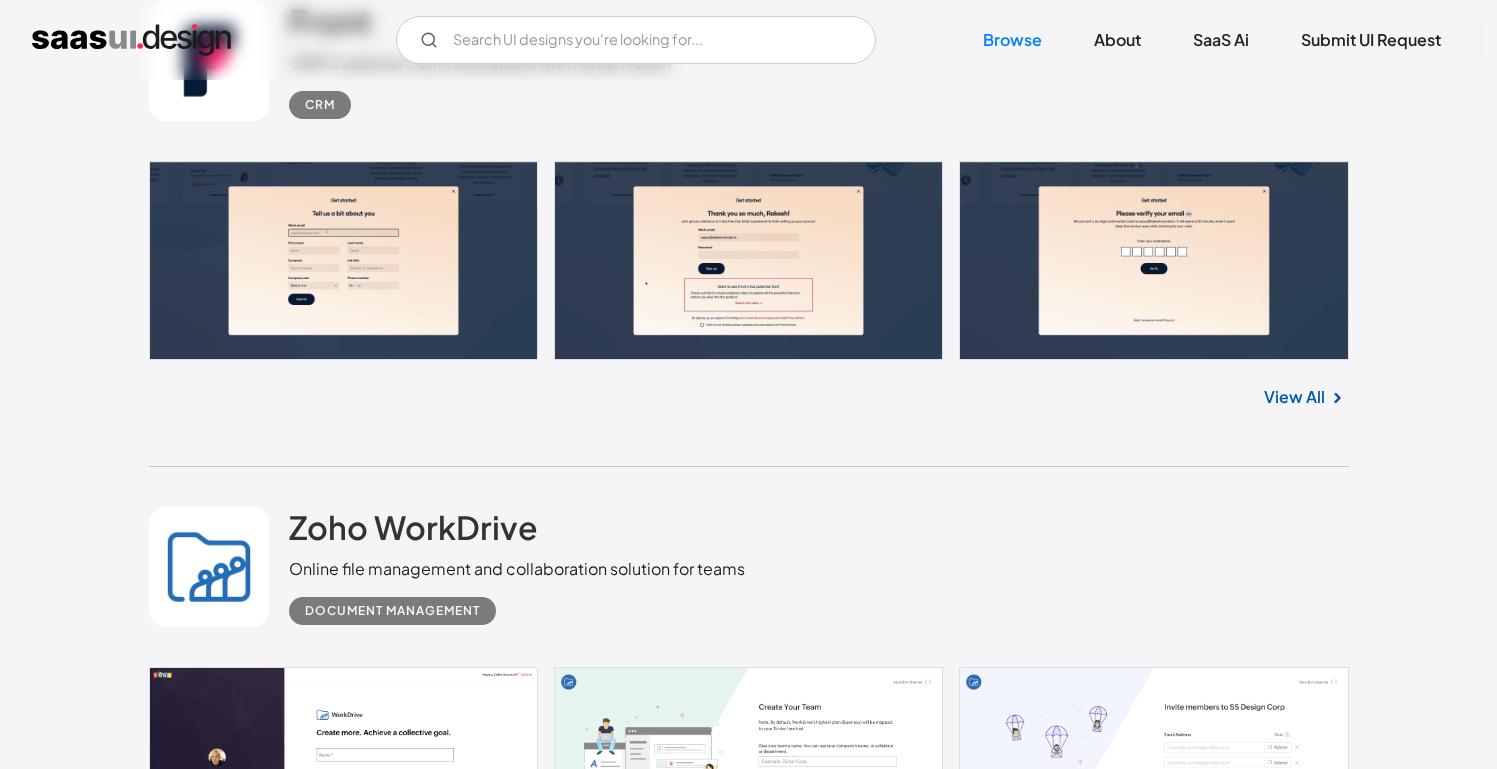 scroll, scrollTop: 34597, scrollLeft: 0, axis: vertical 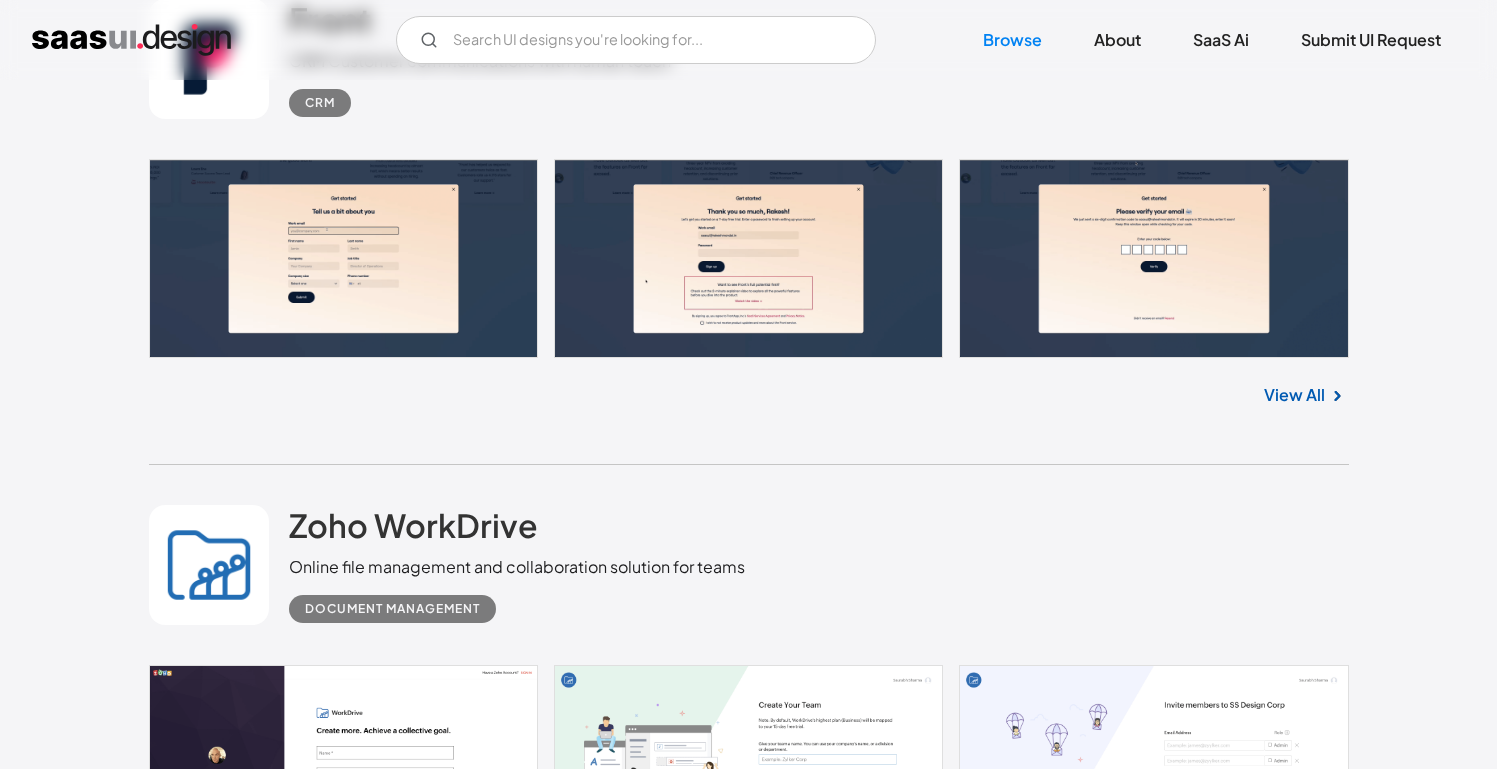 click at bounding box center [749, 15735] 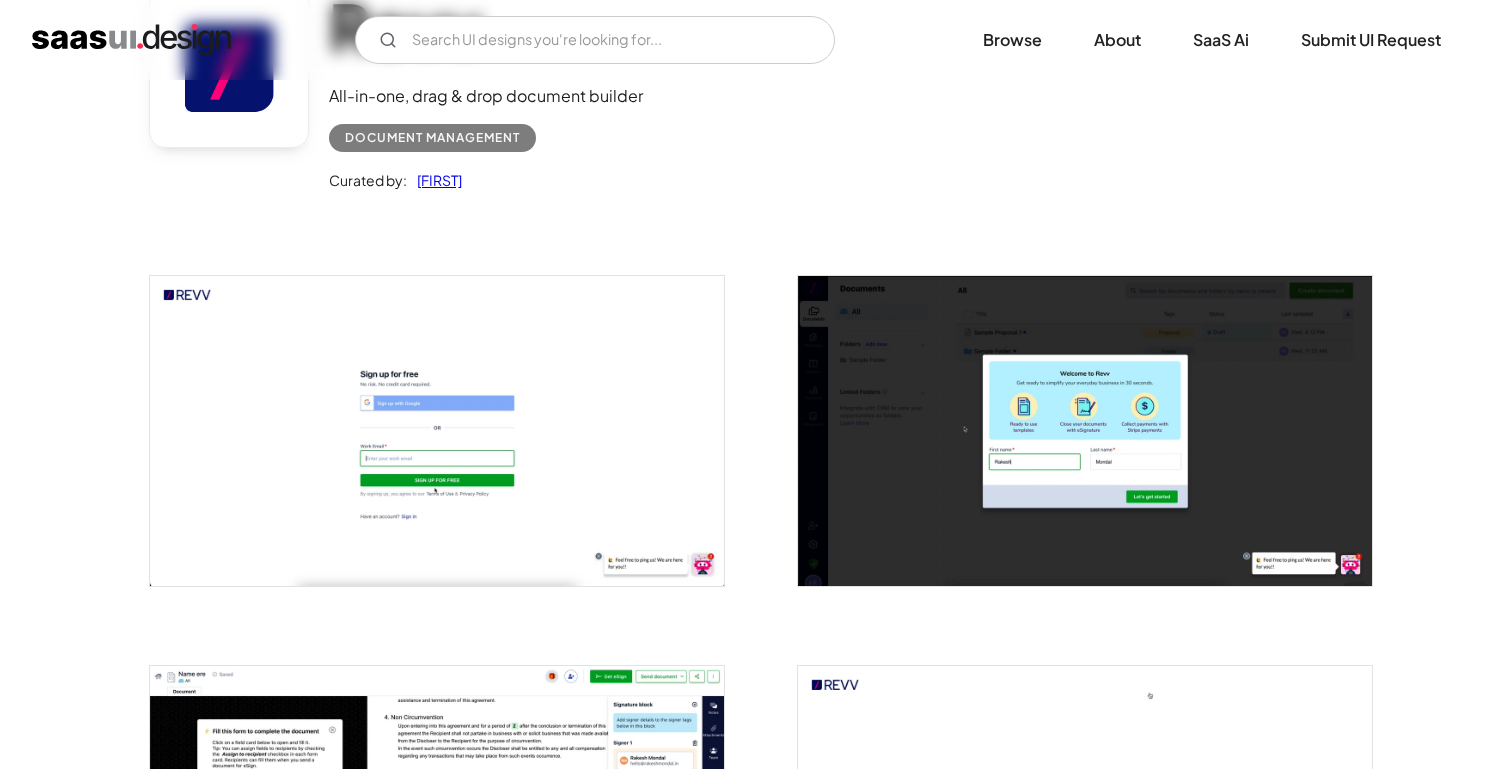 scroll, scrollTop: 0, scrollLeft: 0, axis: both 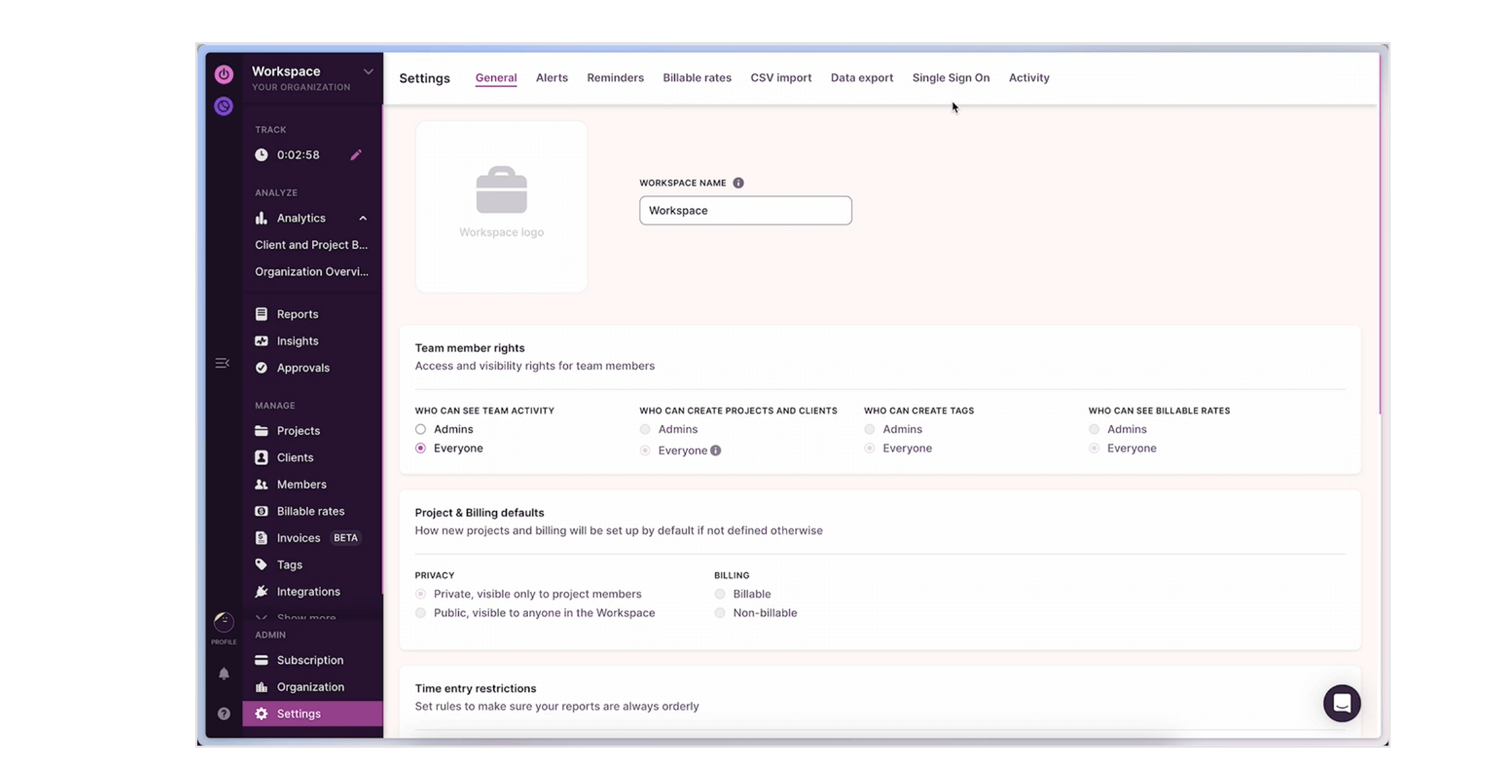 click at bounding box center [437, 451] 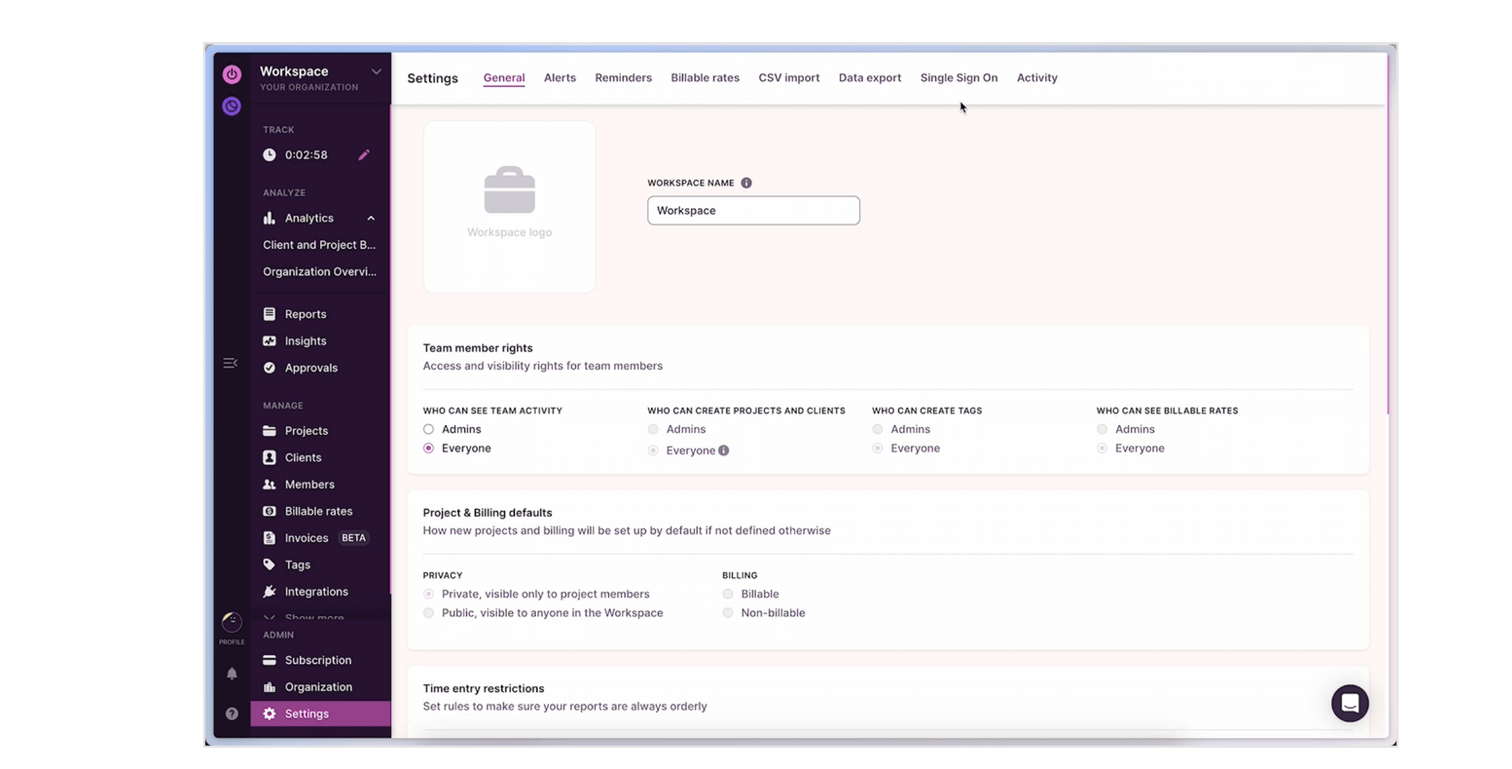 scroll, scrollTop: 186, scrollLeft: 0, axis: vertical 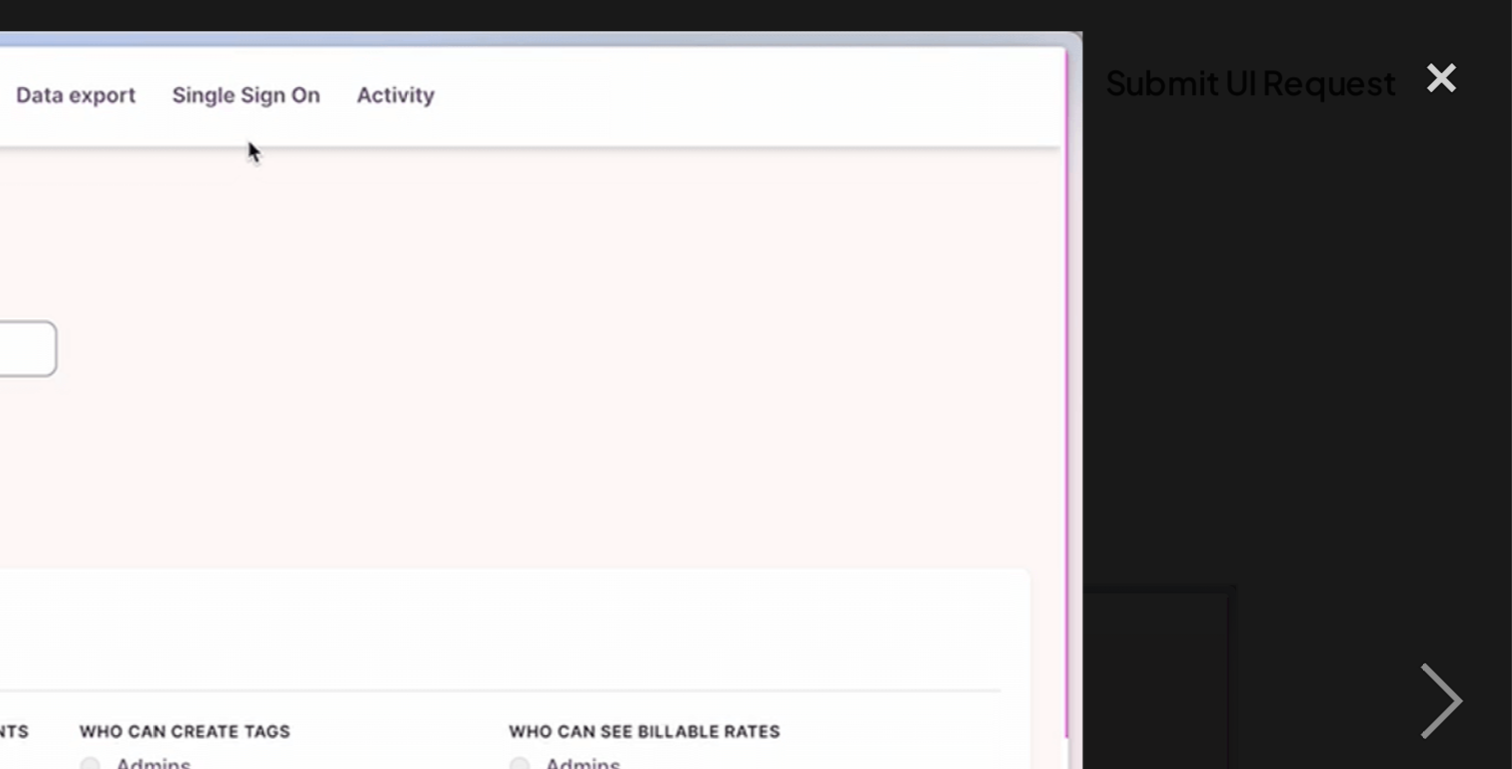 drag, startPoint x: 956, startPoint y: 121, endPoint x: 943, endPoint y: 150, distance: 31.780497 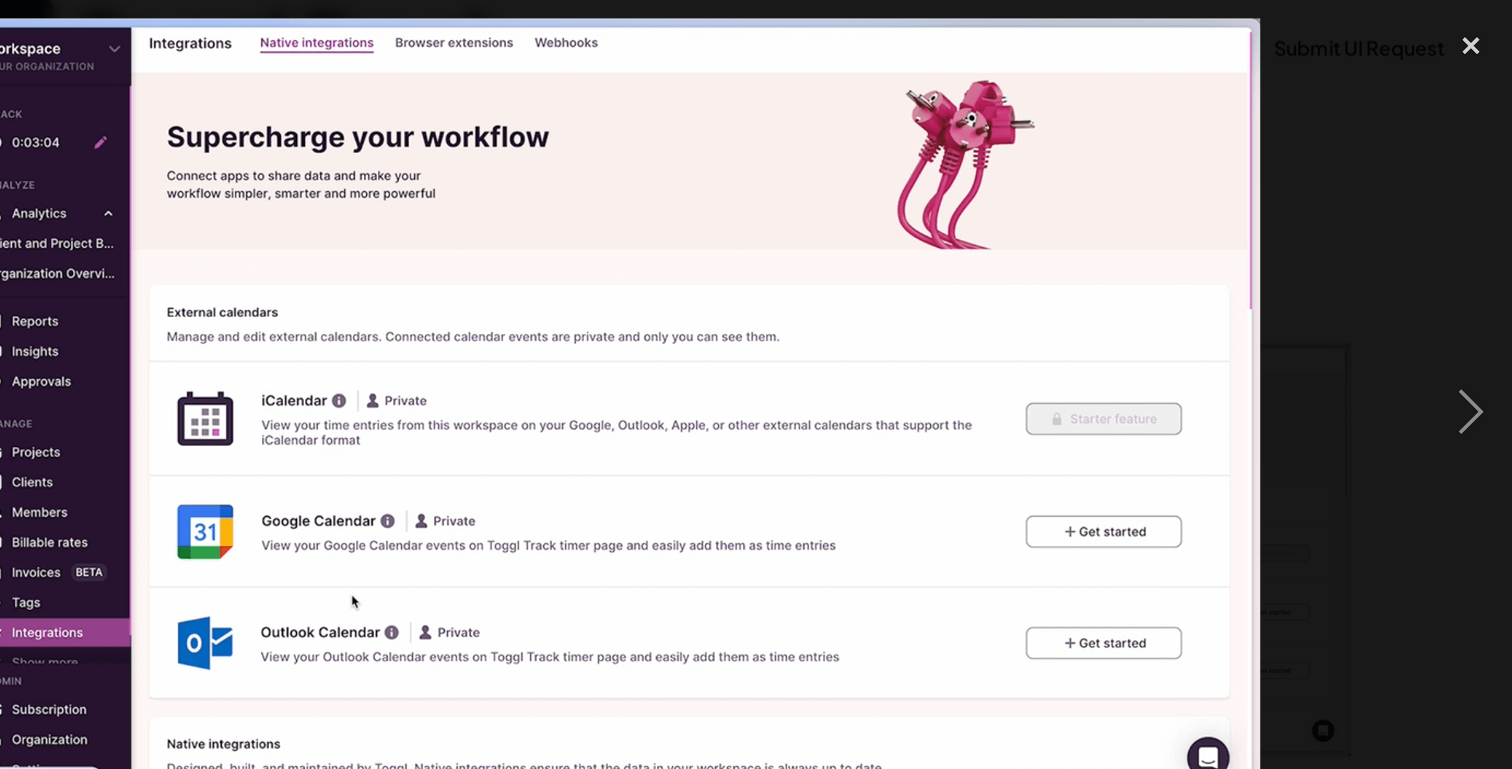 scroll, scrollTop: 186, scrollLeft: 0, axis: vertical 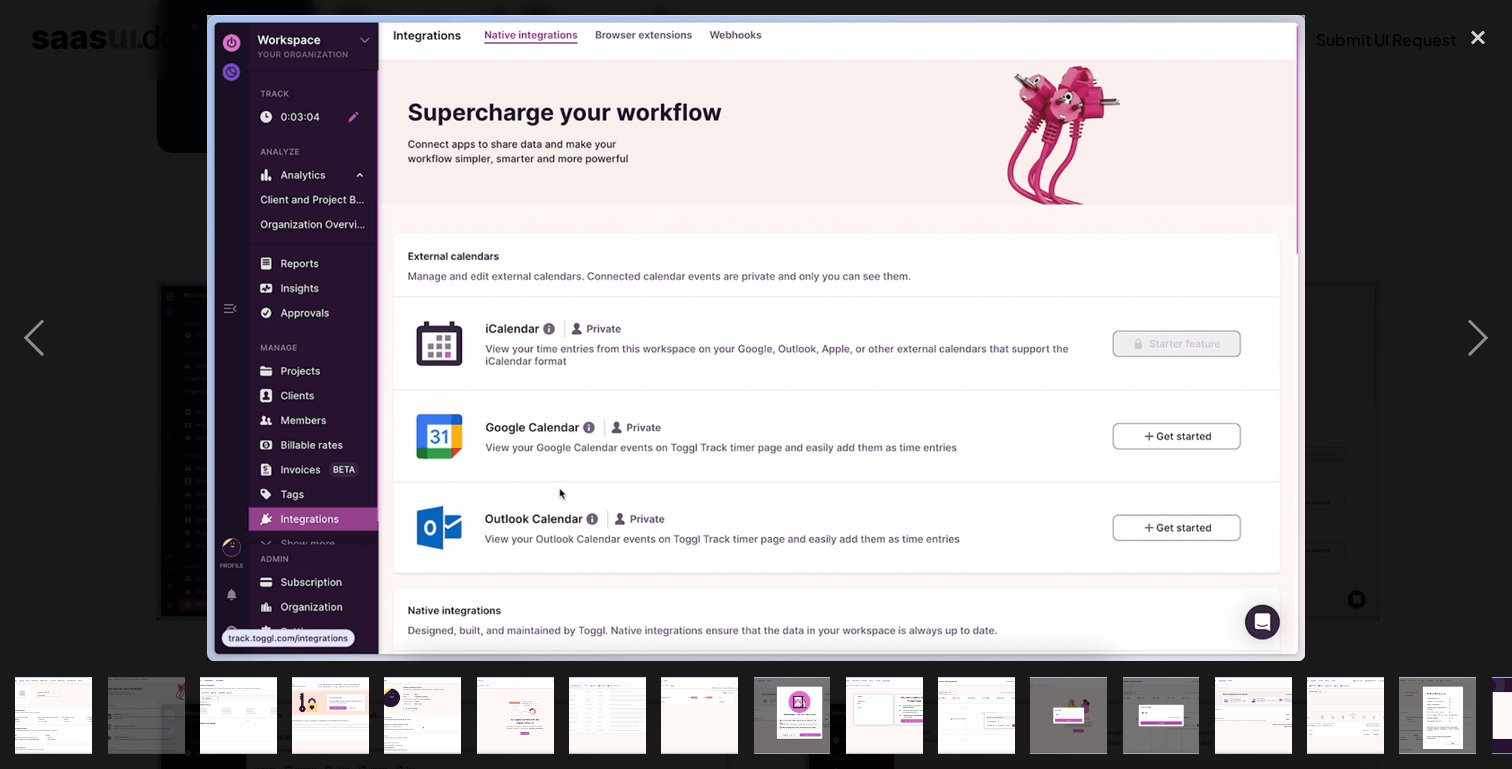 click at bounding box center [976, 715] 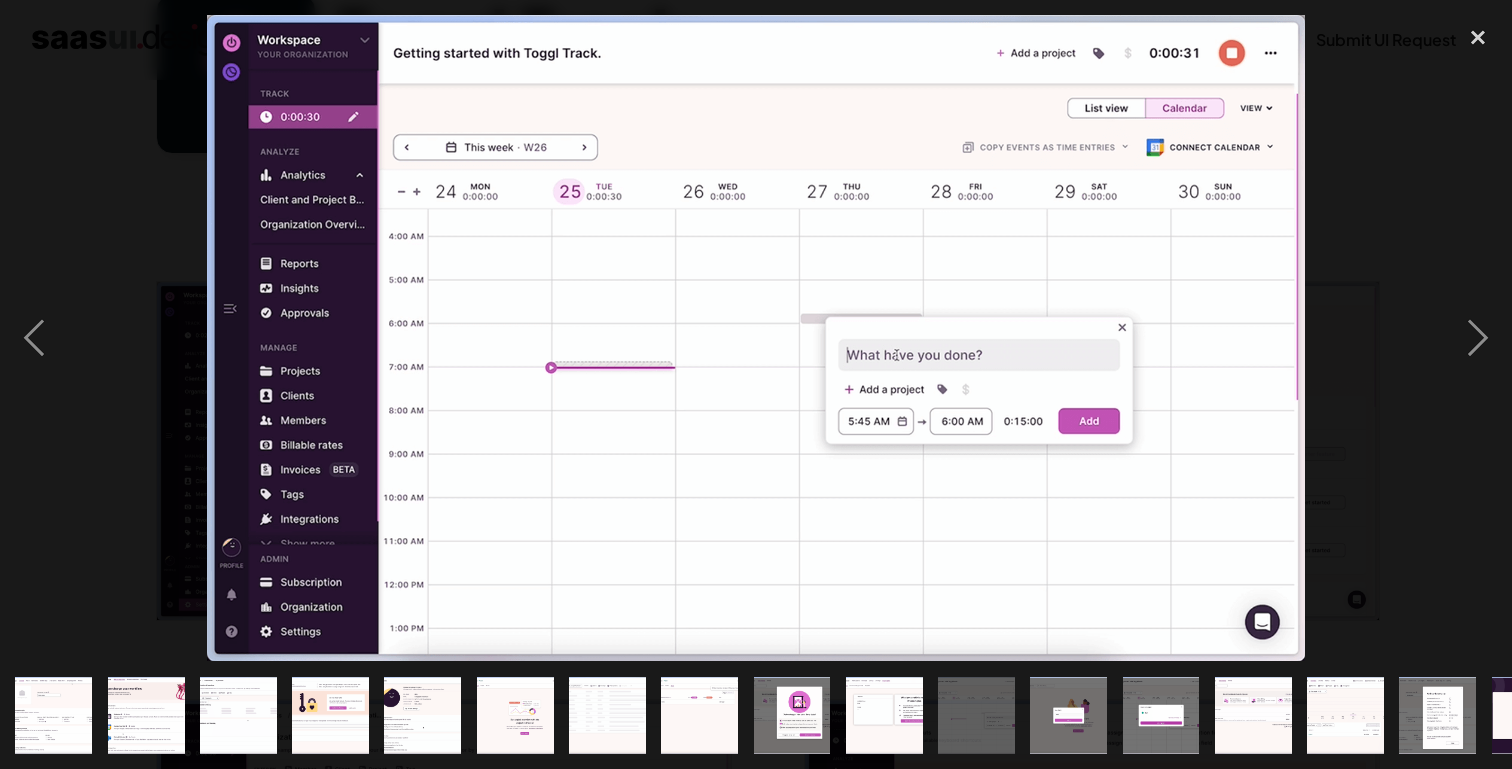 click at bounding box center (1253, 715) 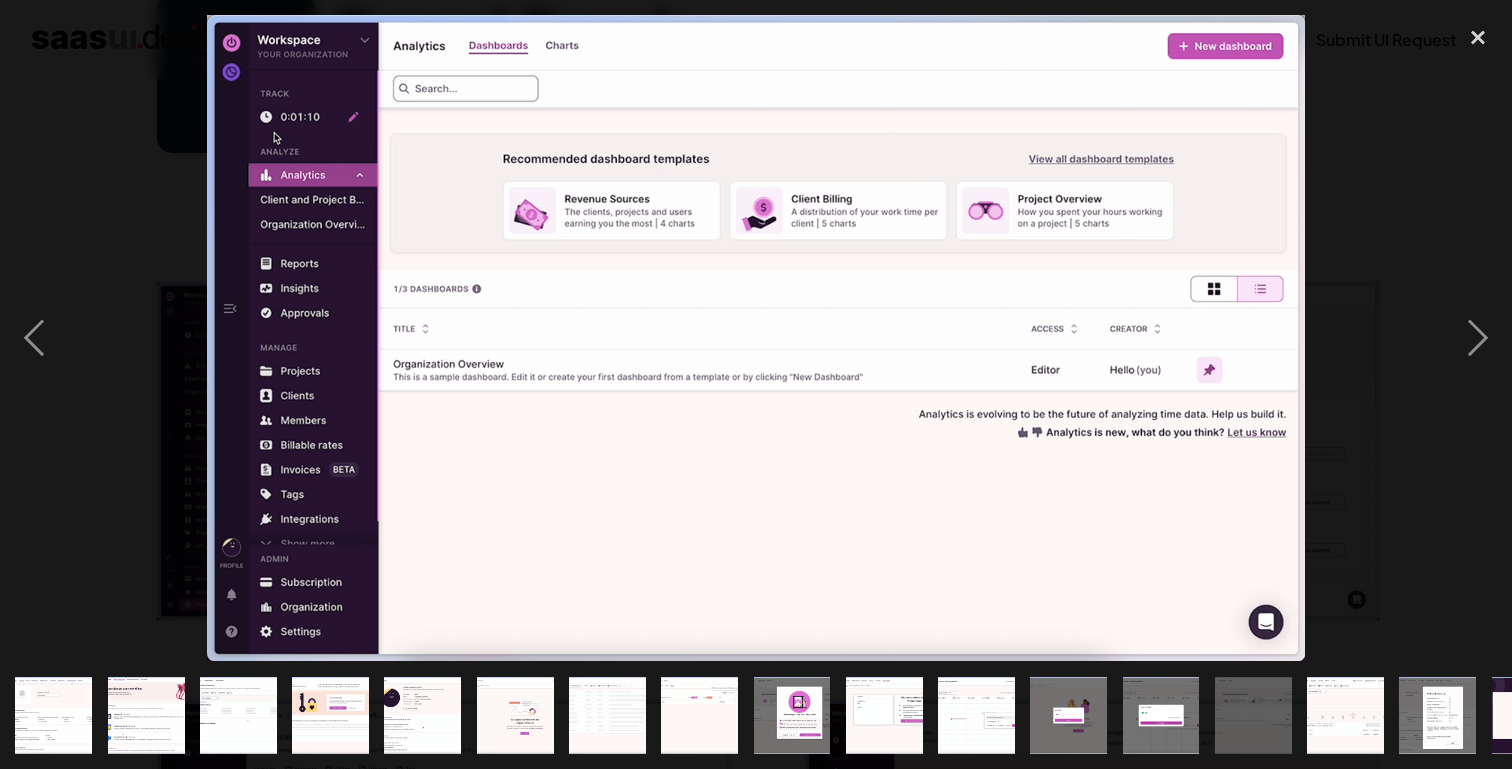 click at bounding box center [1345, 715] 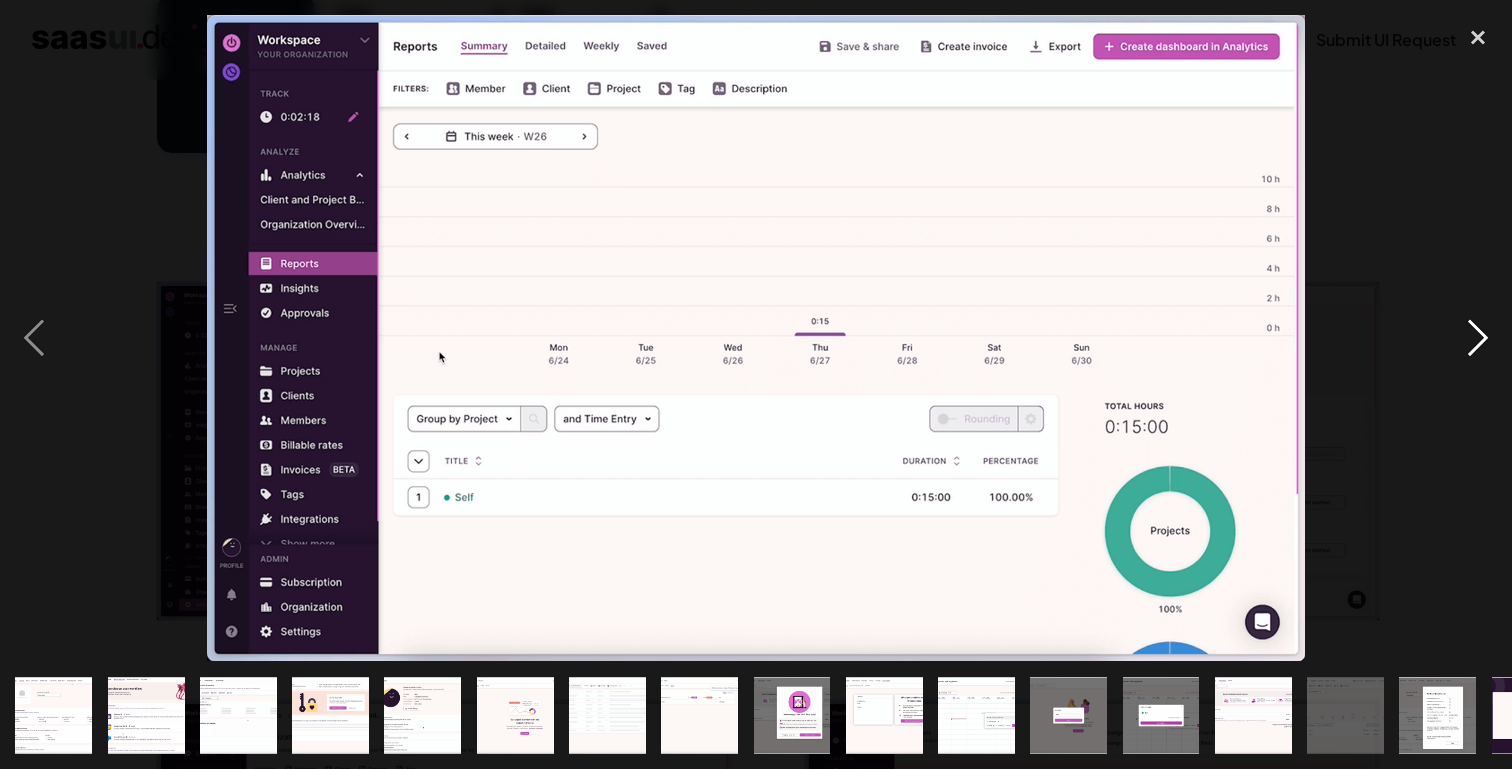 click at bounding box center [1478, 338] 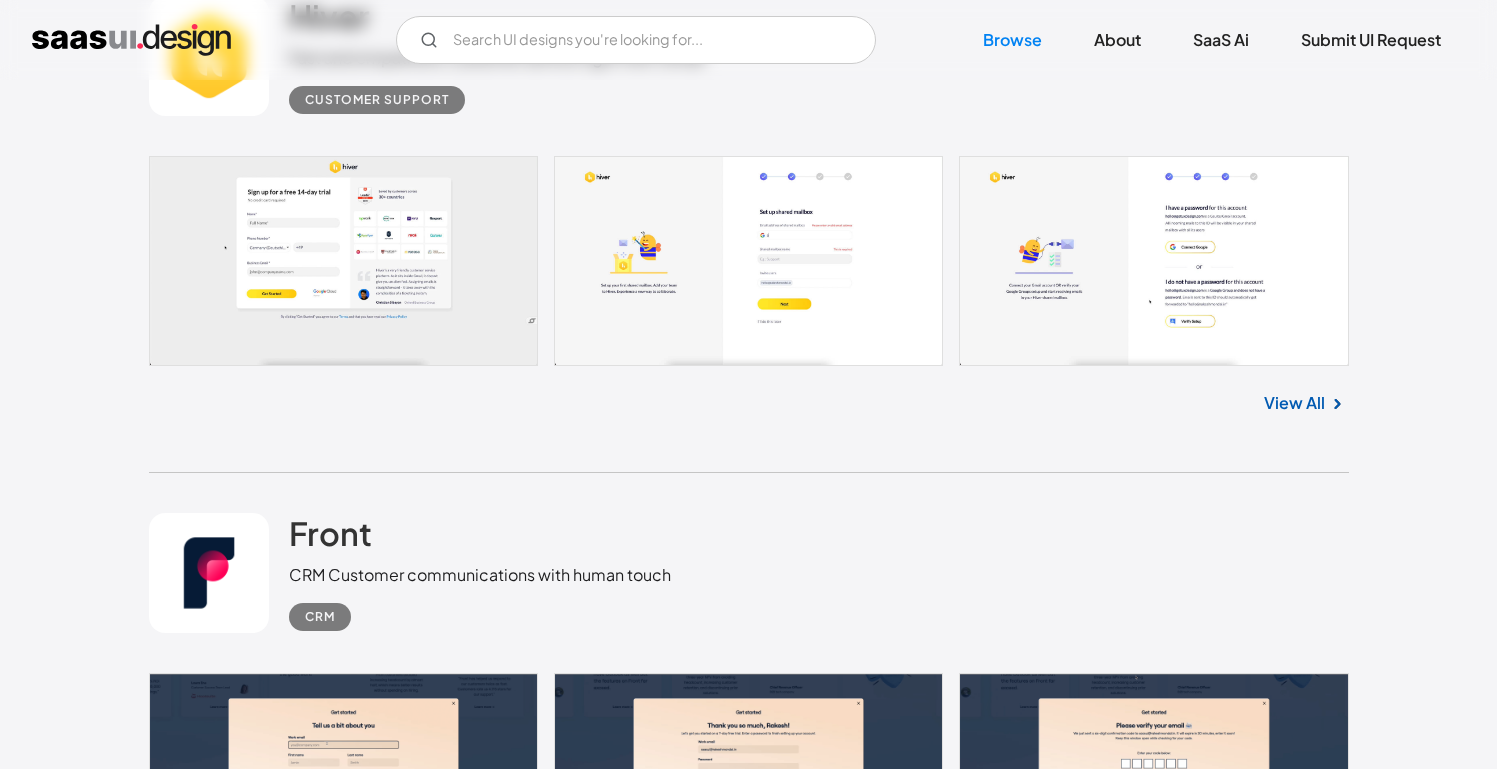 scroll, scrollTop: 33446, scrollLeft: 0, axis: vertical 